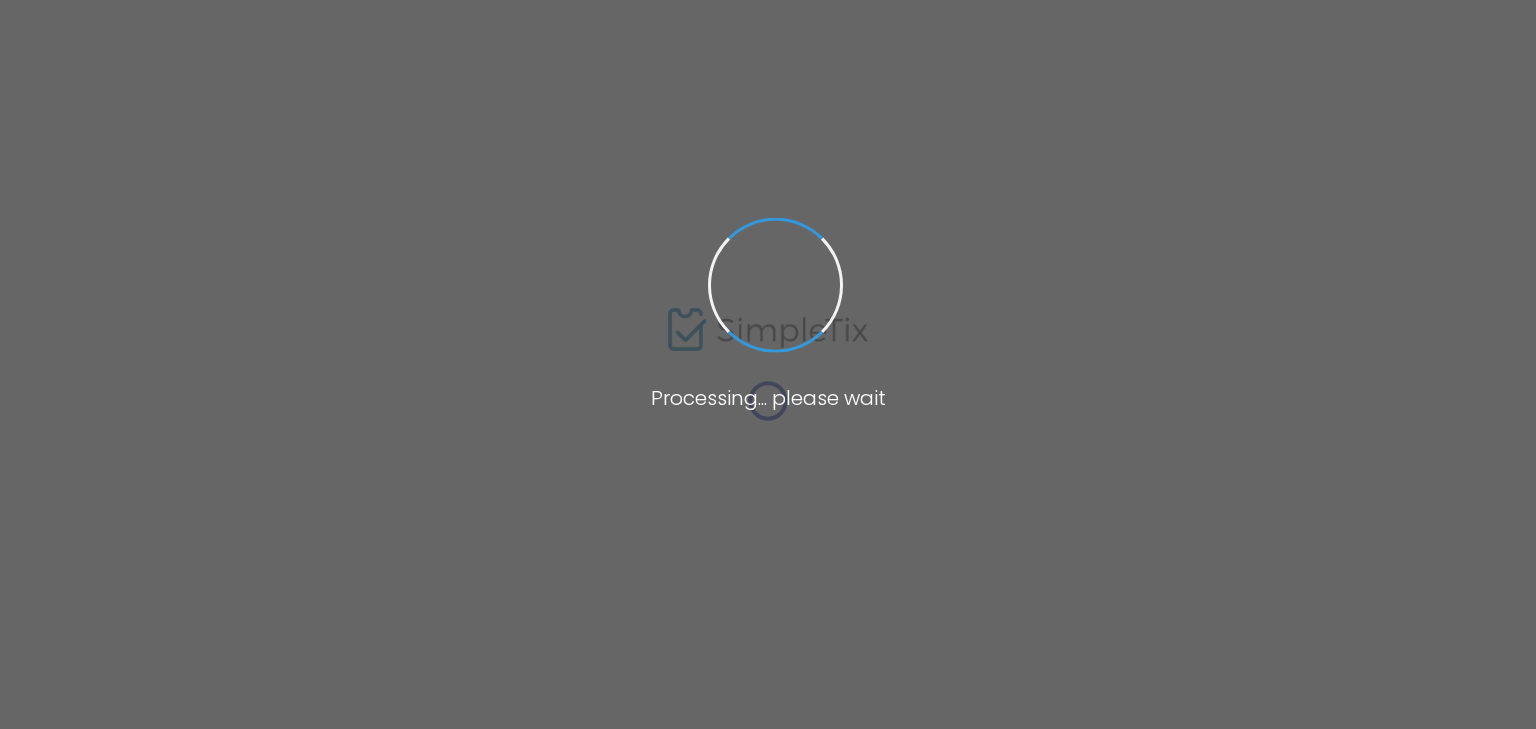 scroll, scrollTop: 0, scrollLeft: 0, axis: both 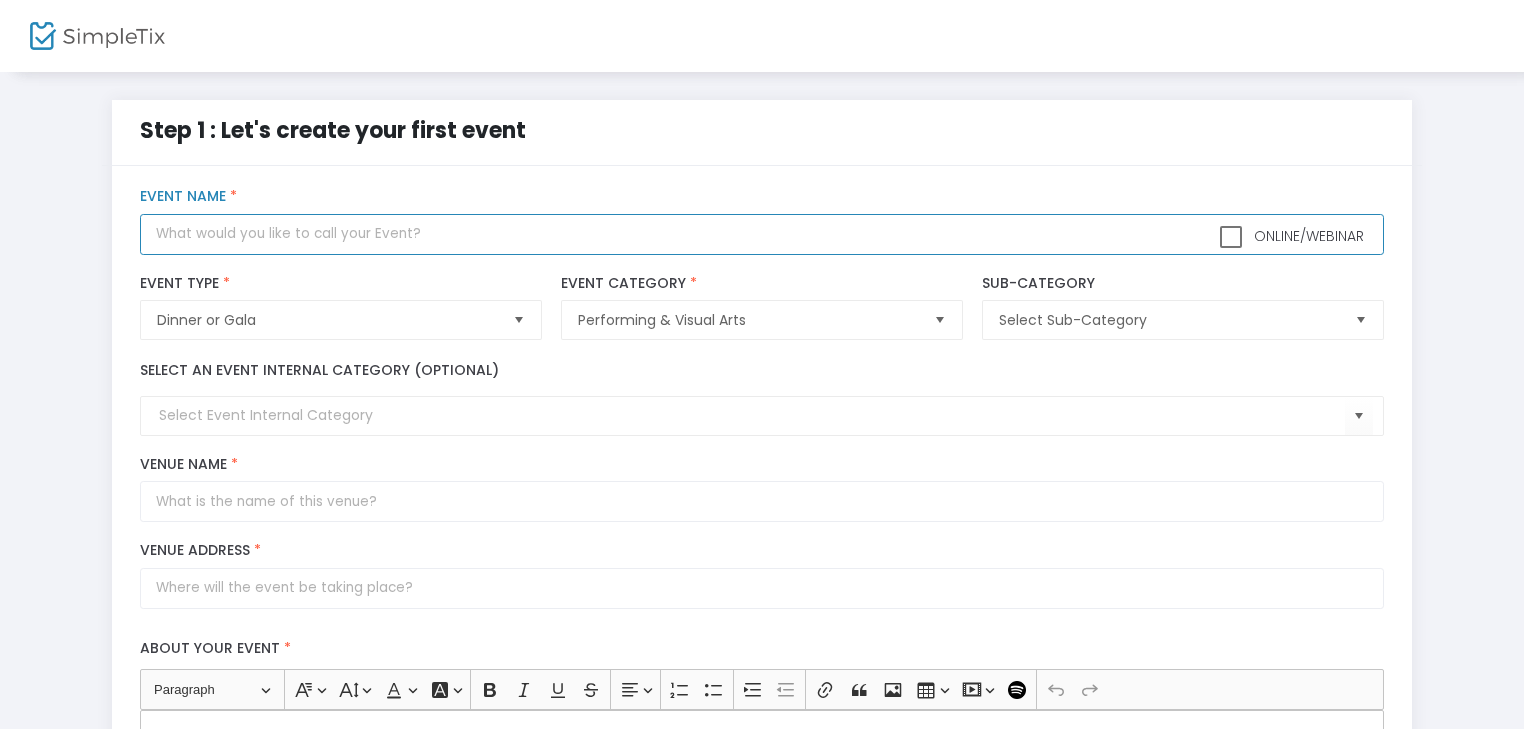 click 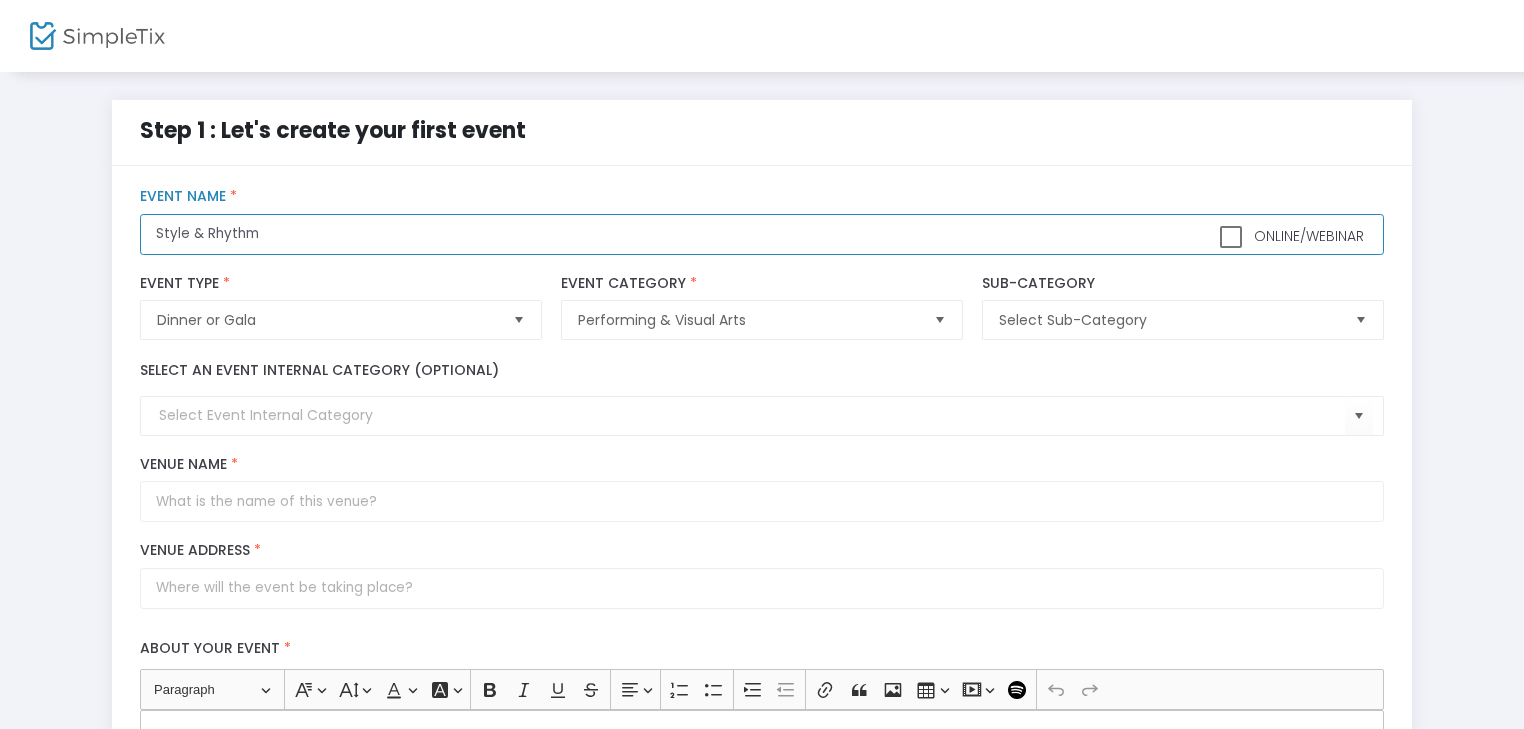 type on "Style & Rhythm" 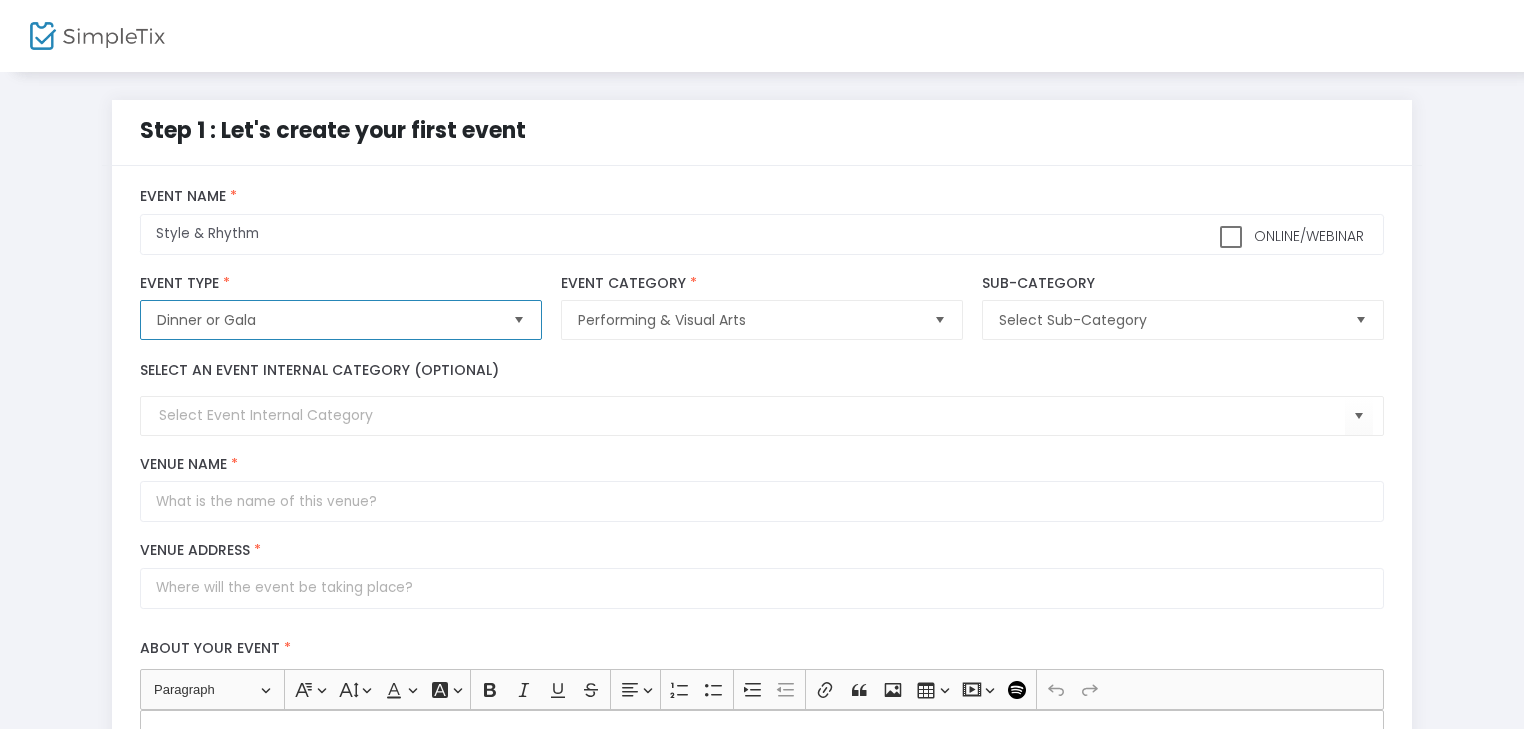 click on "Dinner or Gala" at bounding box center [326, 320] 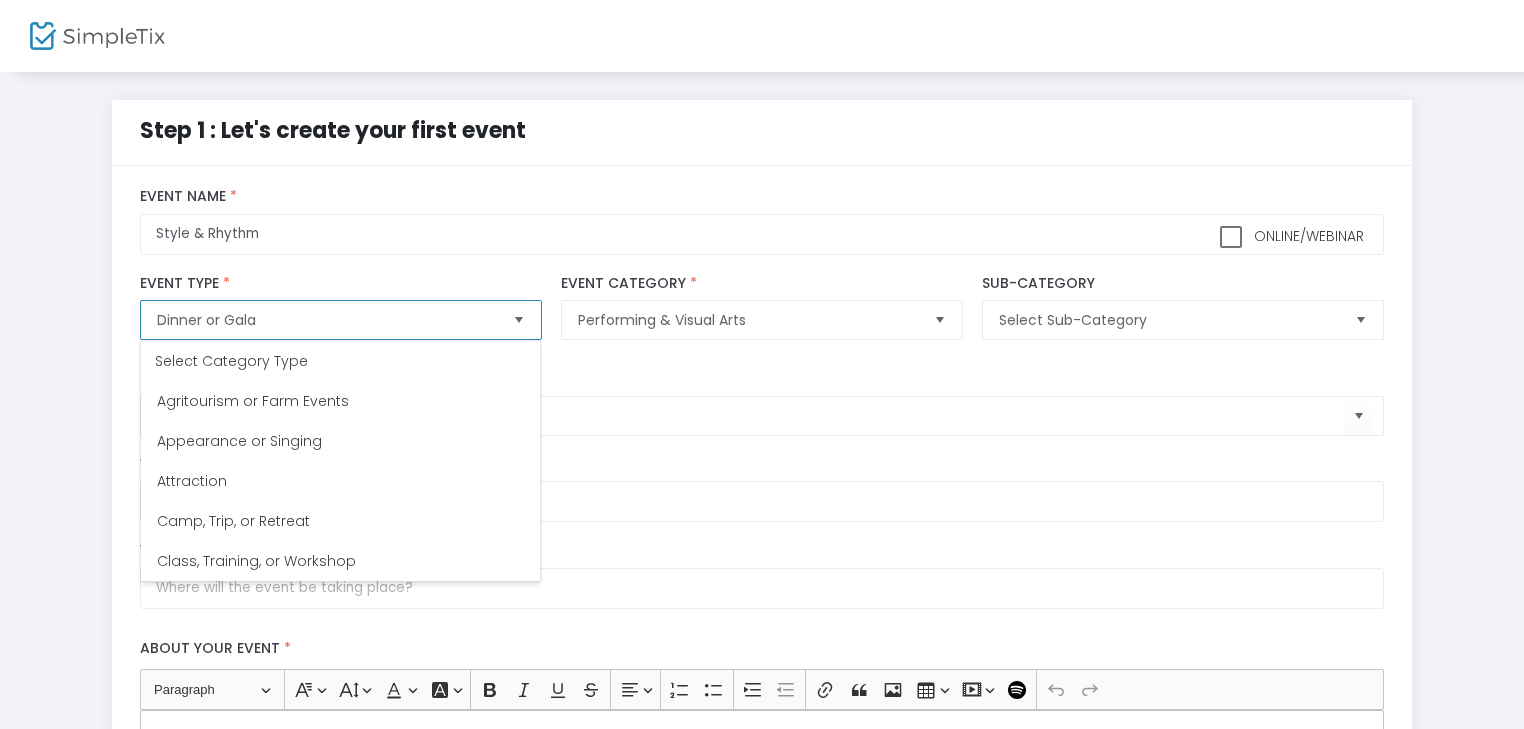 scroll, scrollTop: 120, scrollLeft: 0, axis: vertical 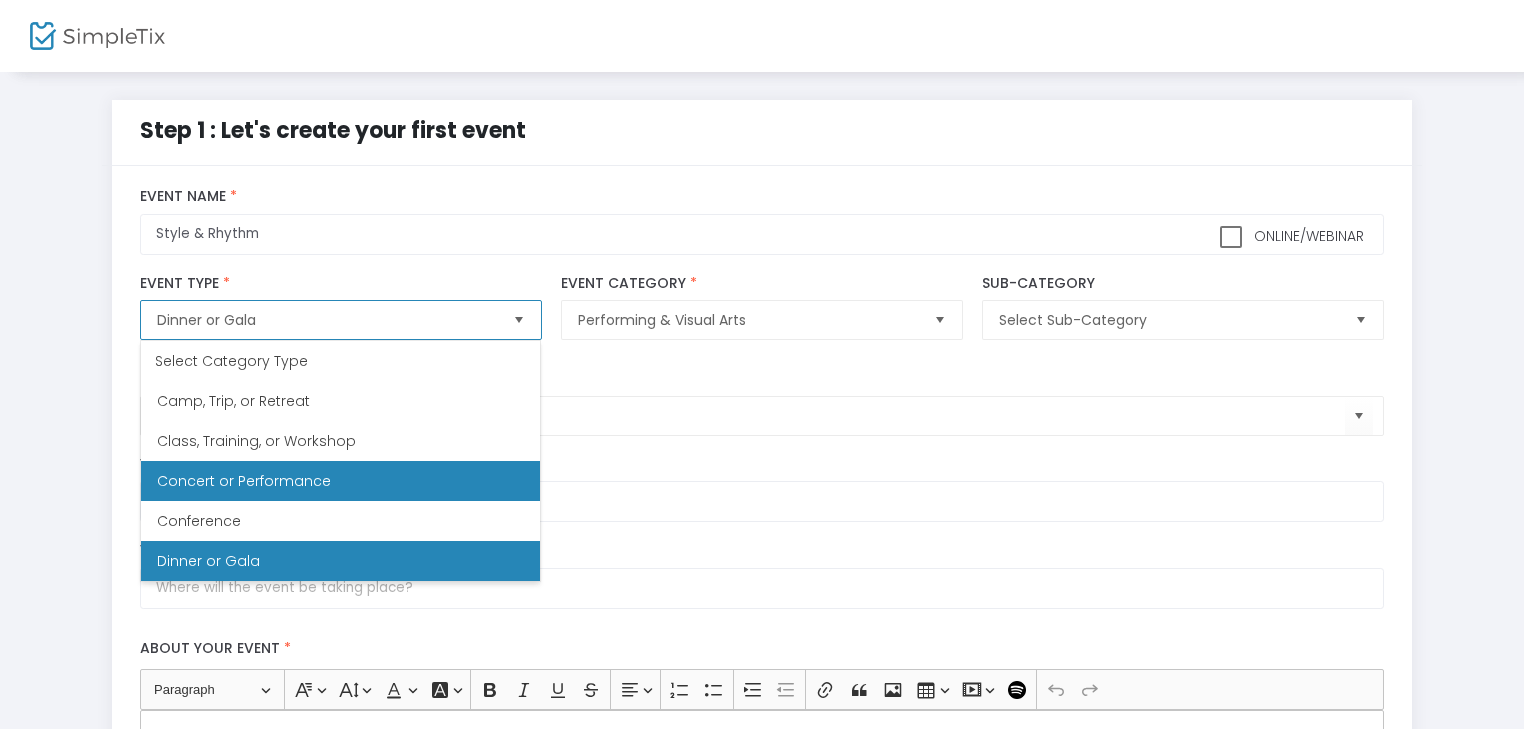click on "Concert or Performance" at bounding box center [340, 481] 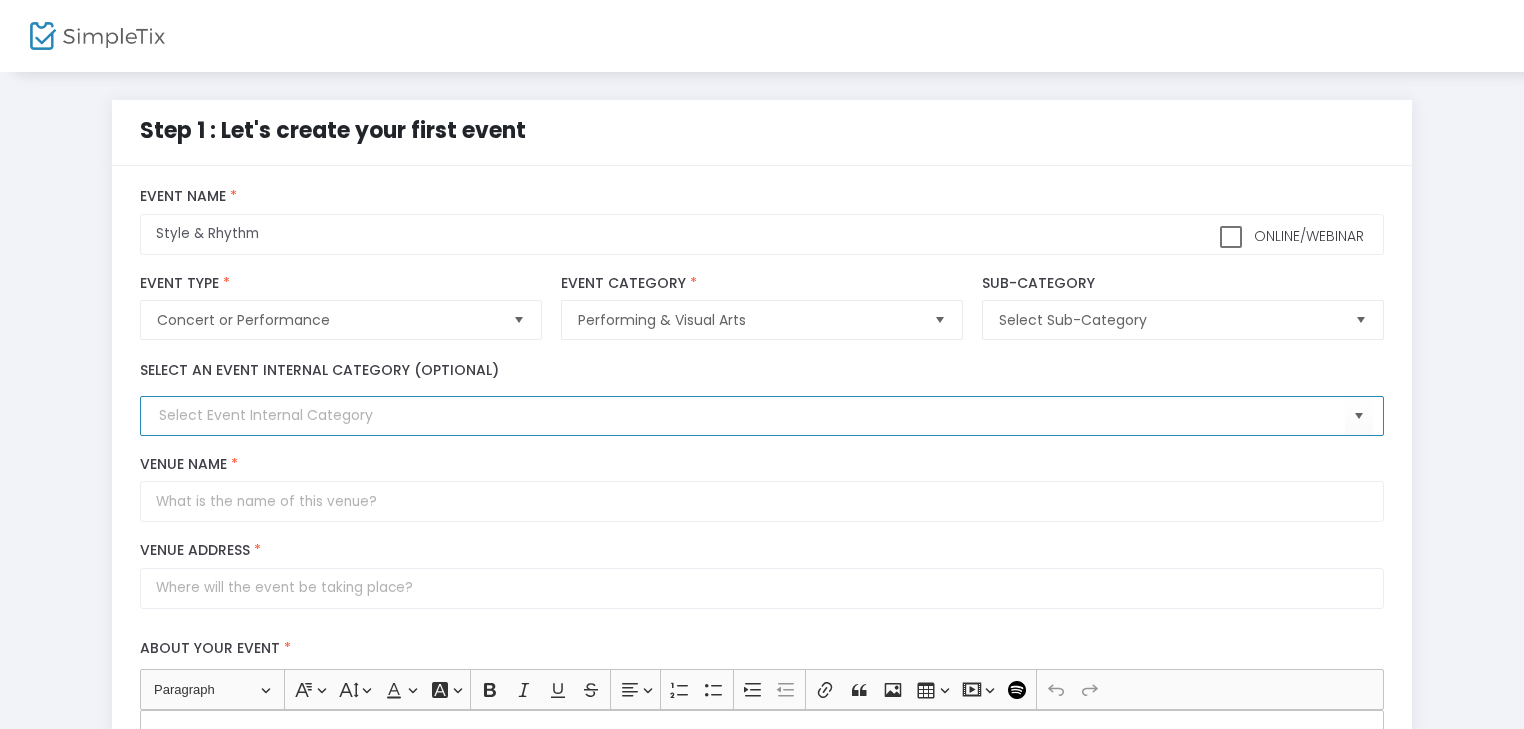 click at bounding box center [751, 415] 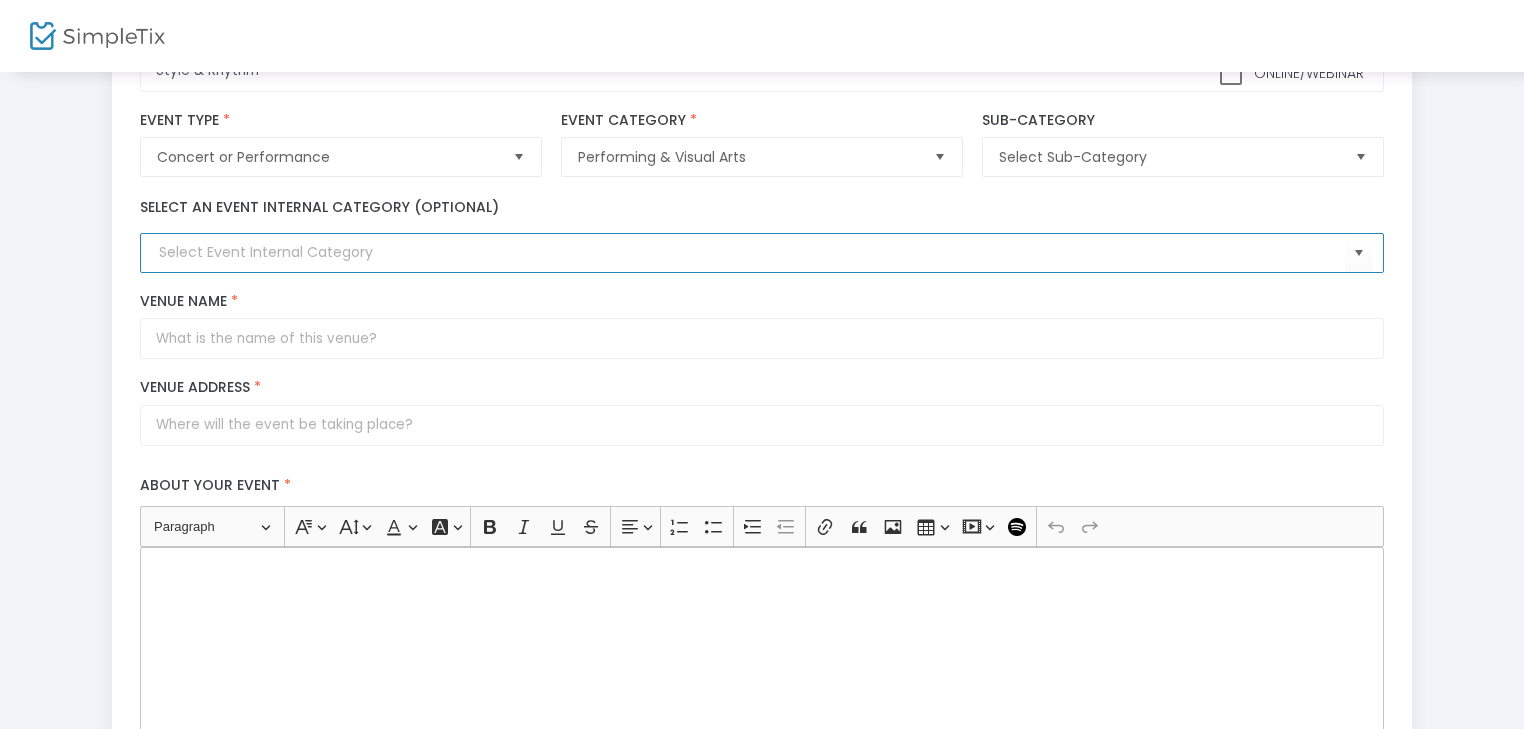 scroll, scrollTop: 200, scrollLeft: 0, axis: vertical 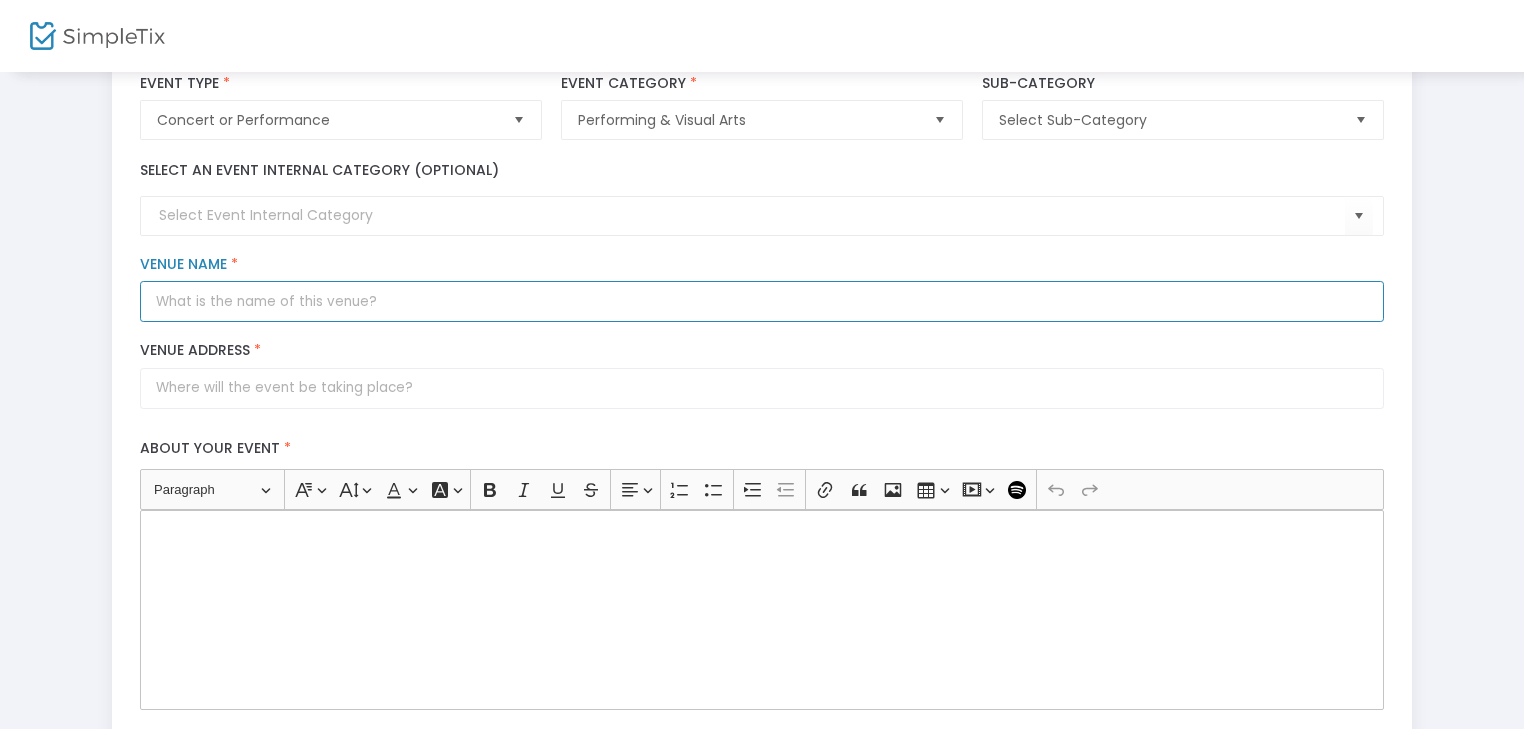 click on "Venue Name *" at bounding box center [761, 301] 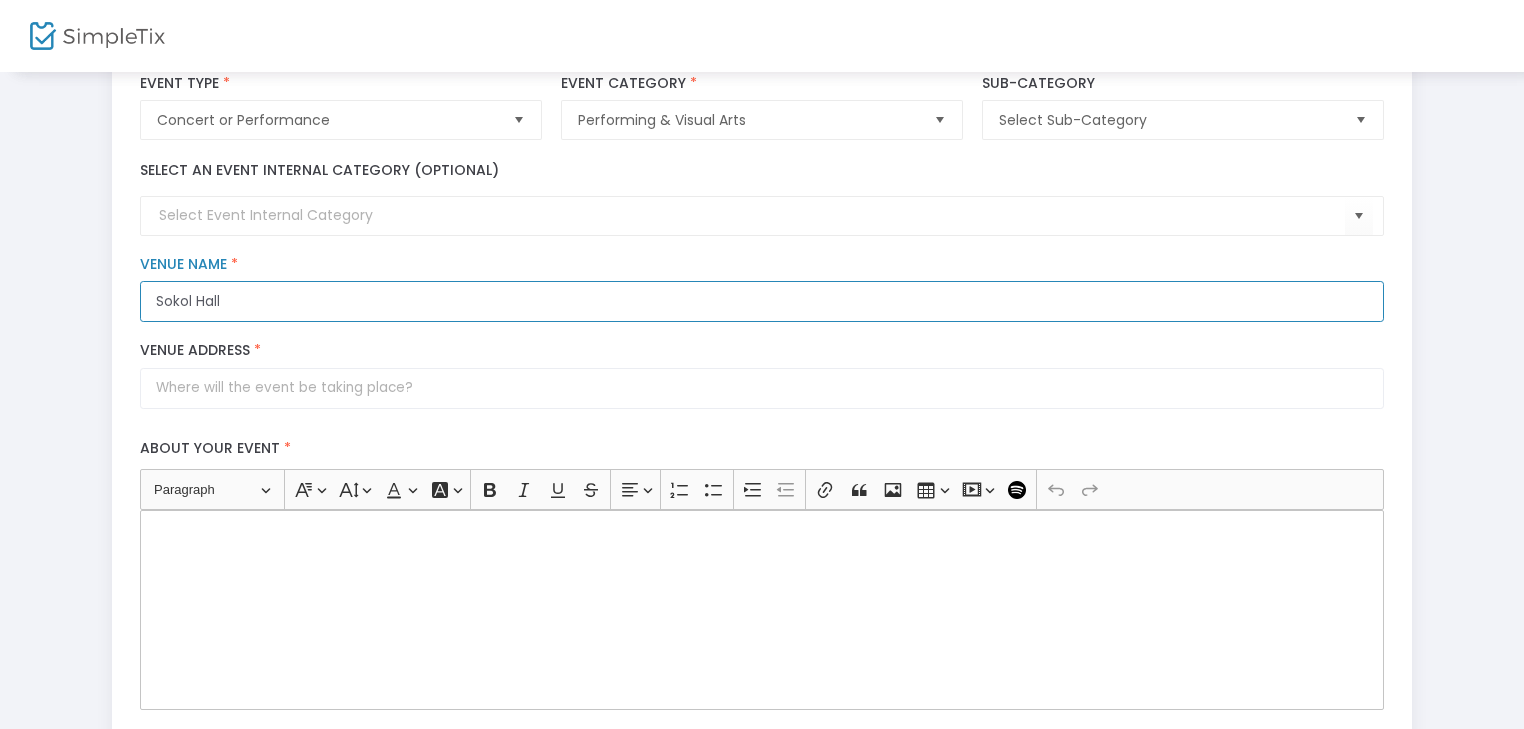 type on "Sokol Hall" 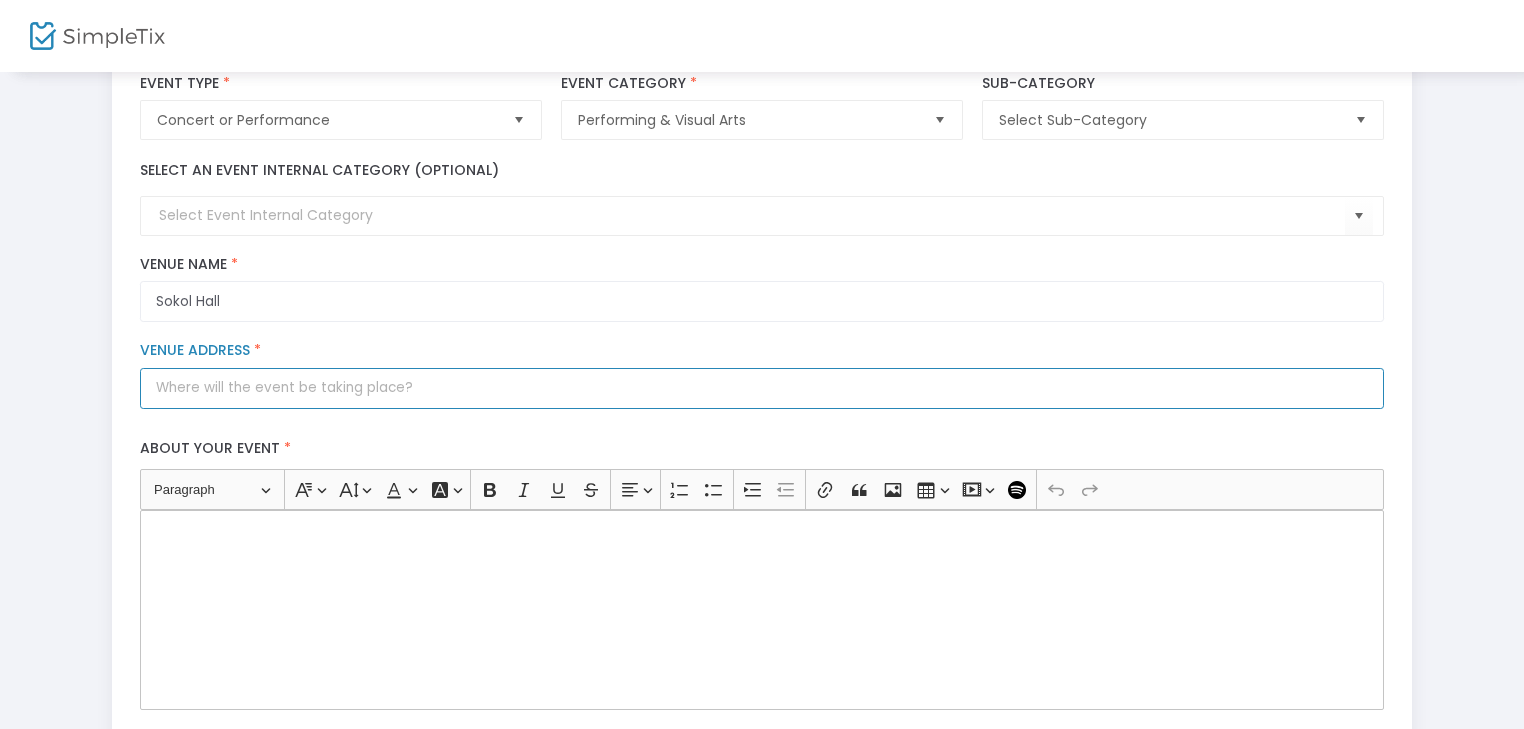 click on "Venue Address *" at bounding box center [761, 388] 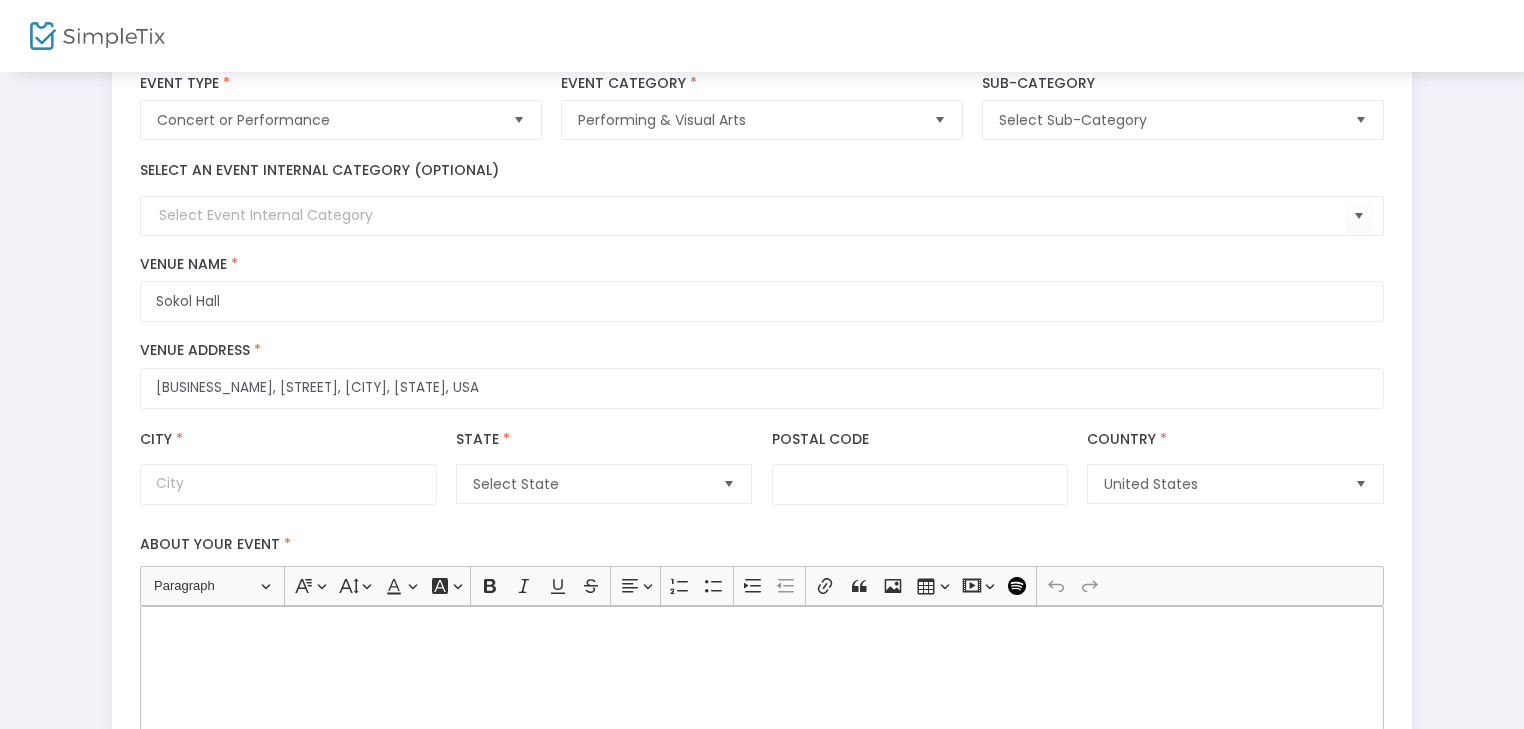 type on "[NUMBER] [STREET]" 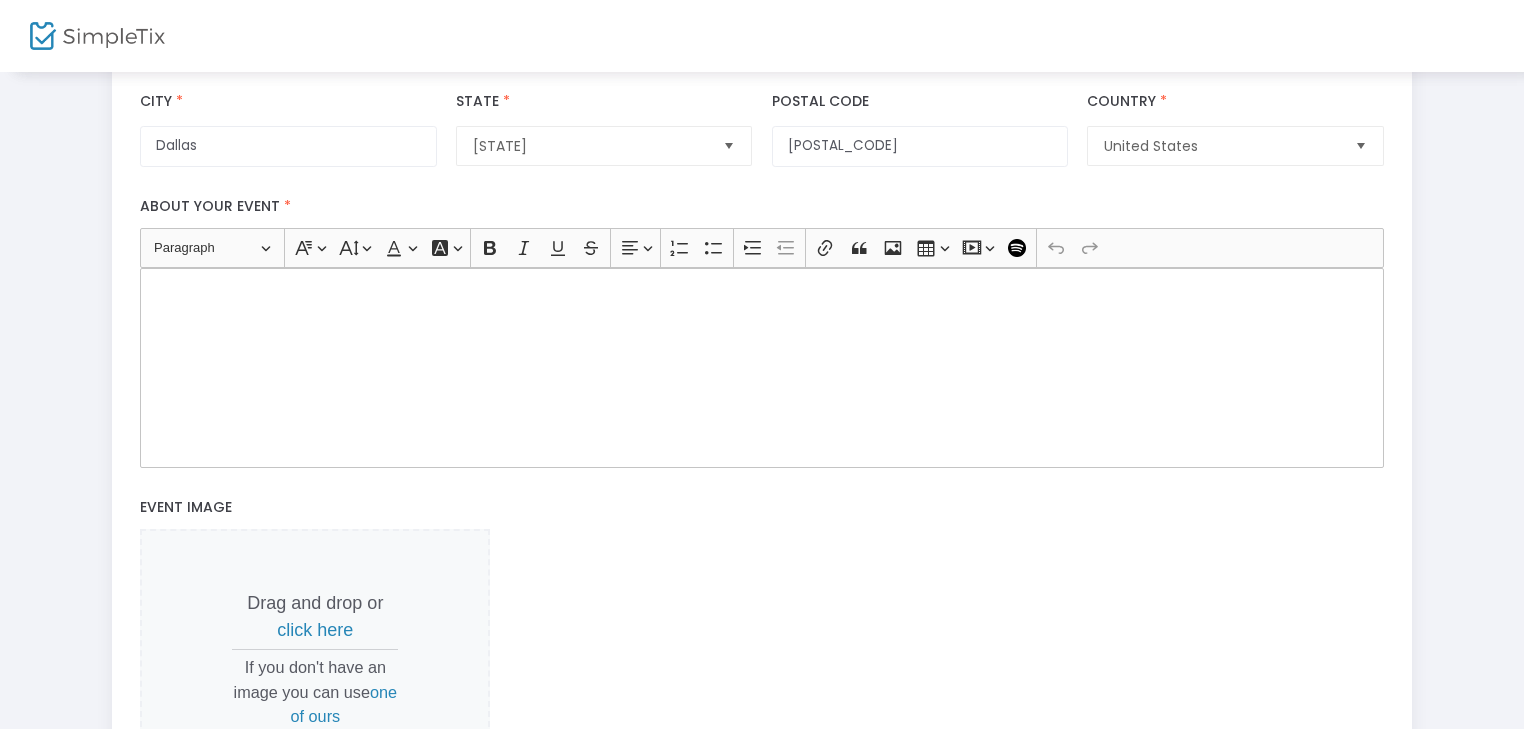 scroll, scrollTop: 600, scrollLeft: 0, axis: vertical 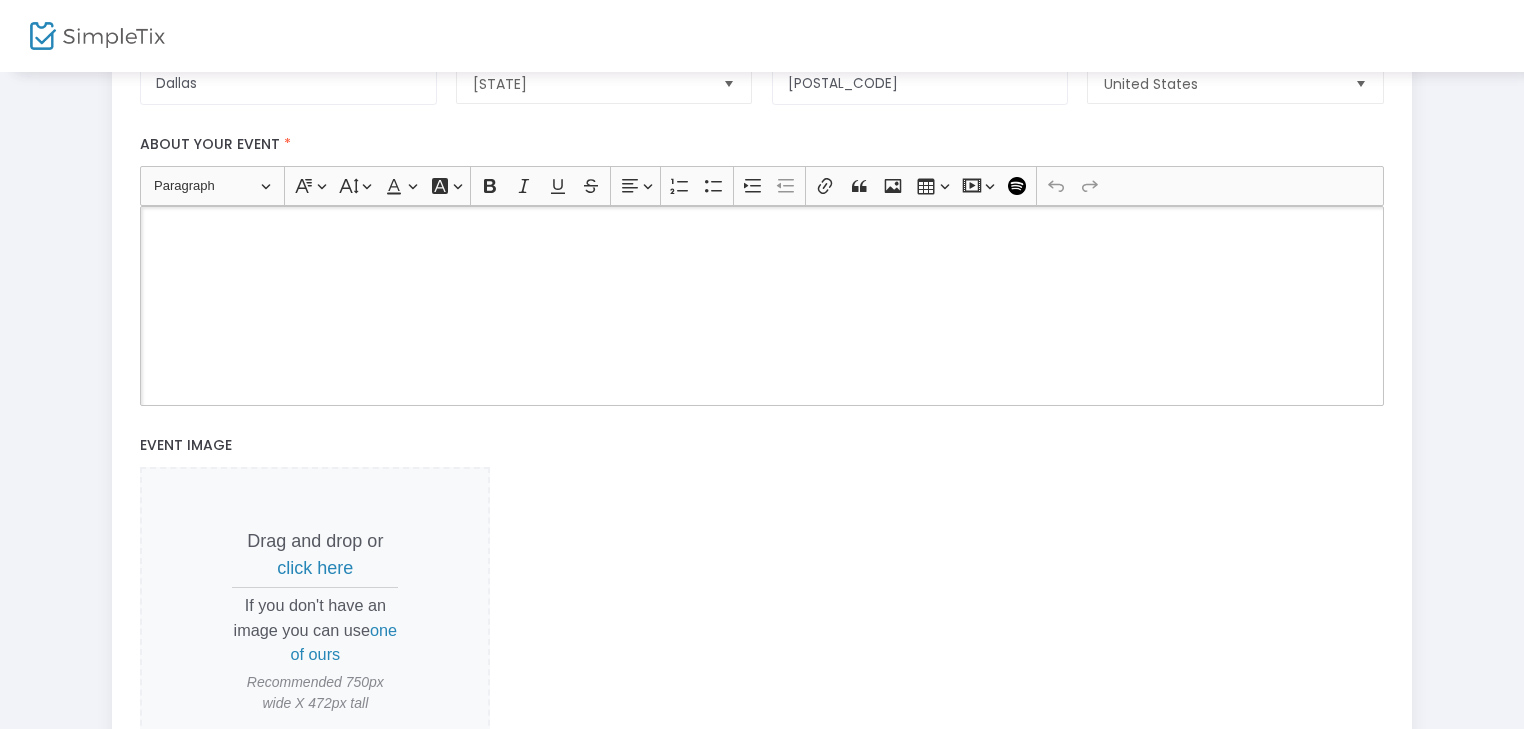 click 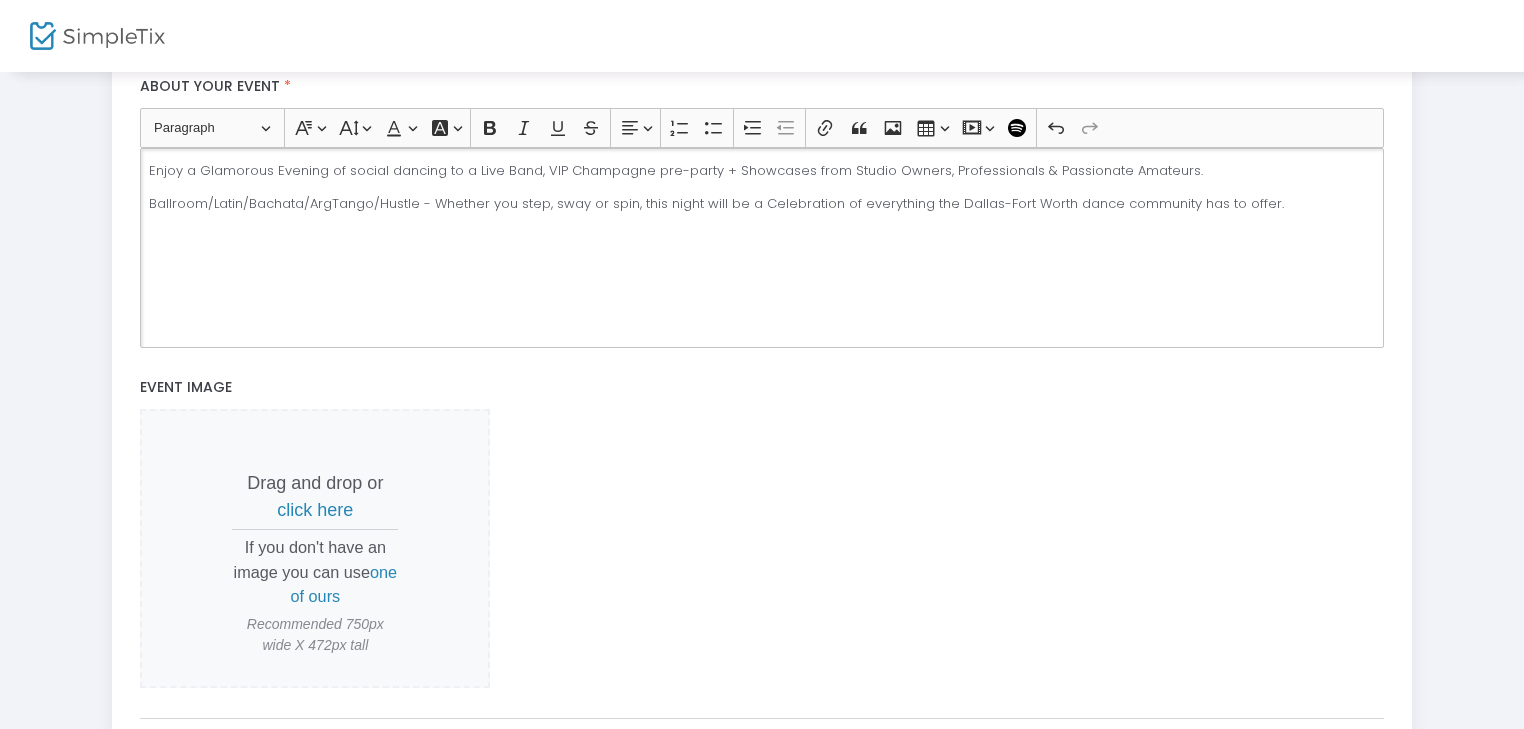 scroll, scrollTop: 572, scrollLeft: 0, axis: vertical 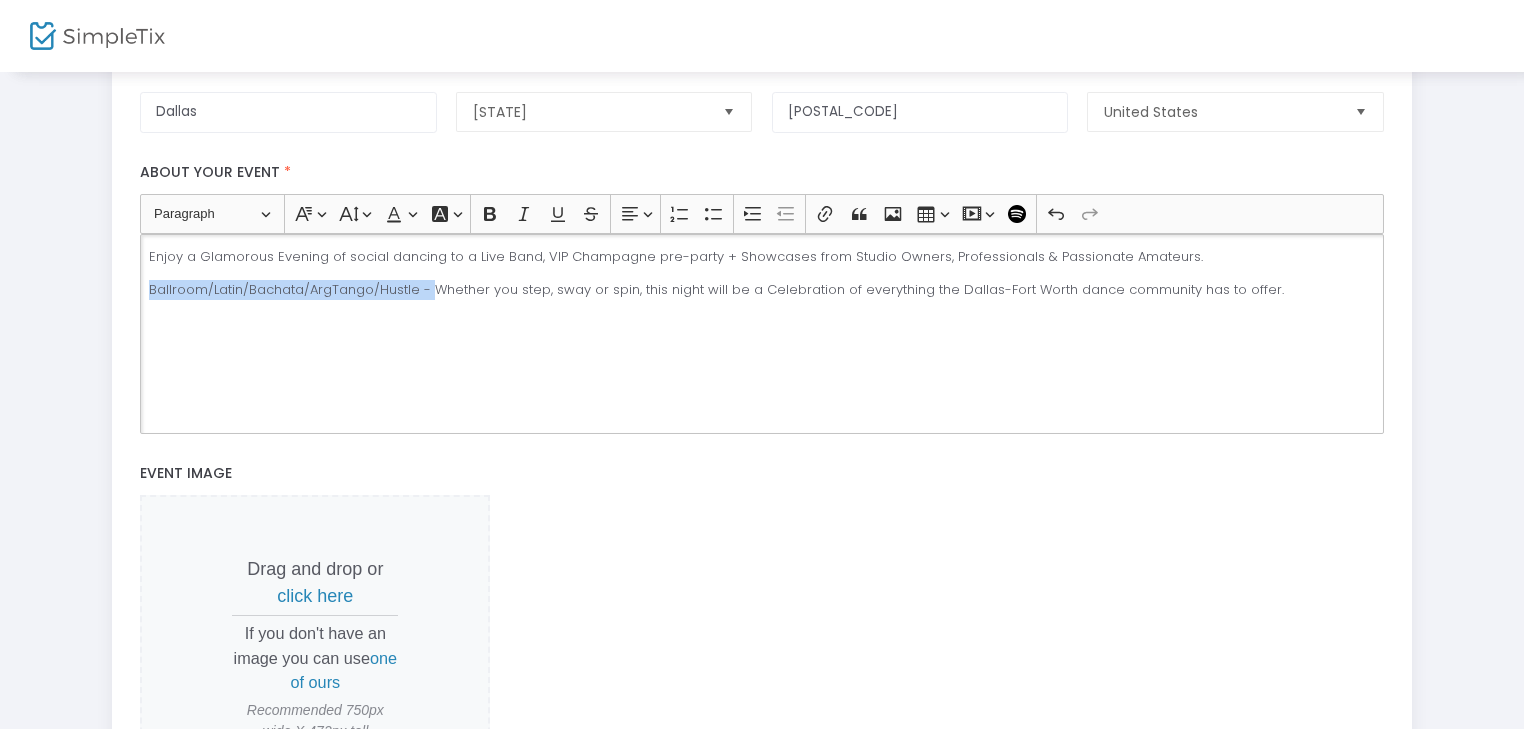 drag, startPoint x: 432, startPoint y: 285, endPoint x: 137, endPoint y: 295, distance: 295.16943 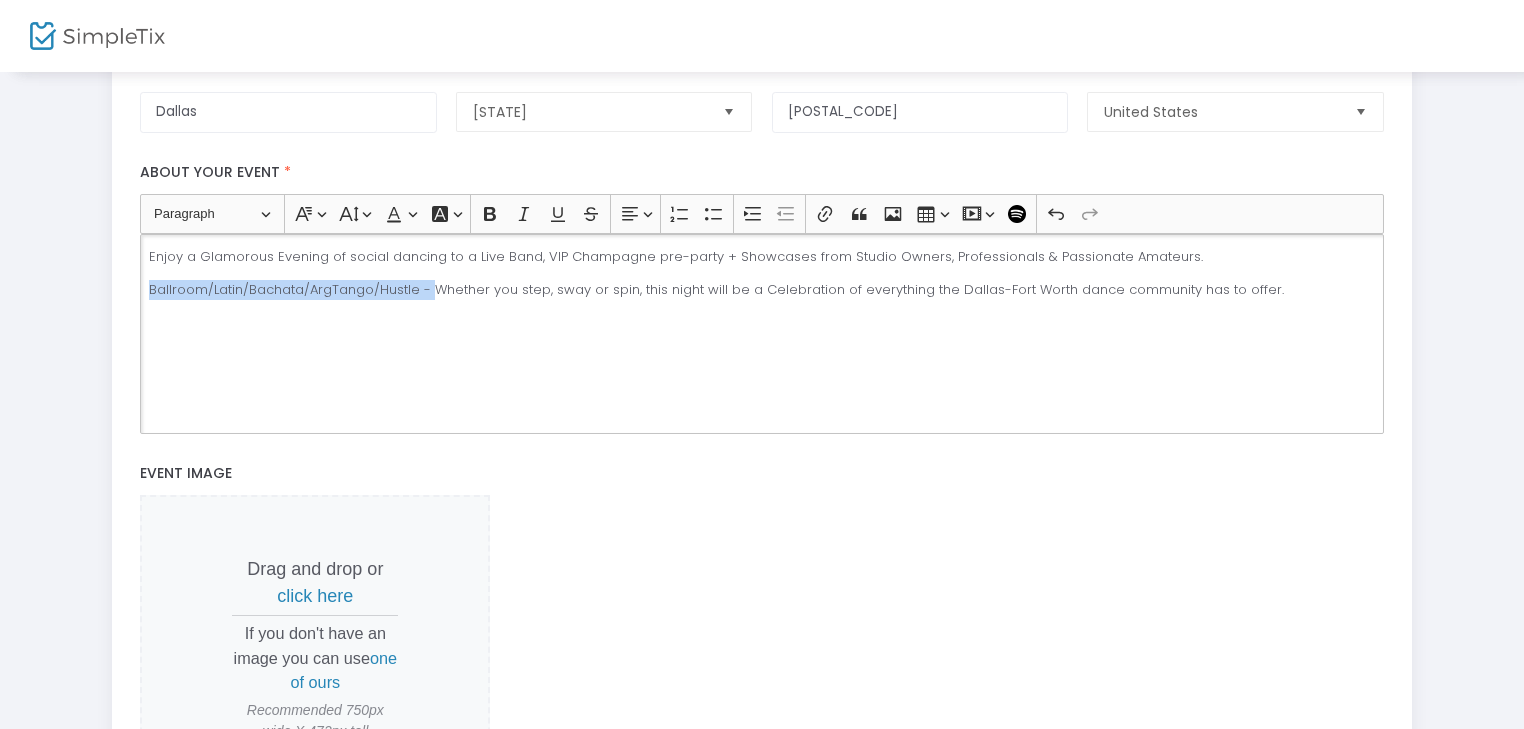 click on "Heading Paragraph Paragraph Heading 1 Heading 2 Heading 3 Font Family Font Family Default Arial Courier New Georgia Lucida Sans Unicode Tahoma Times New Roman Trebuchet MS Verdana Font Size Font Size 9 11 13 Default 17 19 21 Font Color Font Color Remove color Remove color Font Background Color Font Background Color Remove color Remove color Bold (CTRL+B) Bold Italic (CTRL+I) Italic Underline (CTRL+U) Underline Strikethrough (CTRL+SHIFT+X) Strikethrough Text alignment Text alignment Align left Align left Align right Align right Align center Align center Justify Justify Numbered List Numbered List Bulleted List Bulleted List Increase indent Increase indent Decrease indent Decrease indent Link (Ctrl+K) Link Block quote Block quote Insert image Insert image Insert table Insert table Insert media Insert media Media URL Paste the media URL in the input. Save Save Cancel Cancel Add Spotify playlist Undo (CTRL+Z) Undo Redo (CTRL+Y) Redo Description is required" 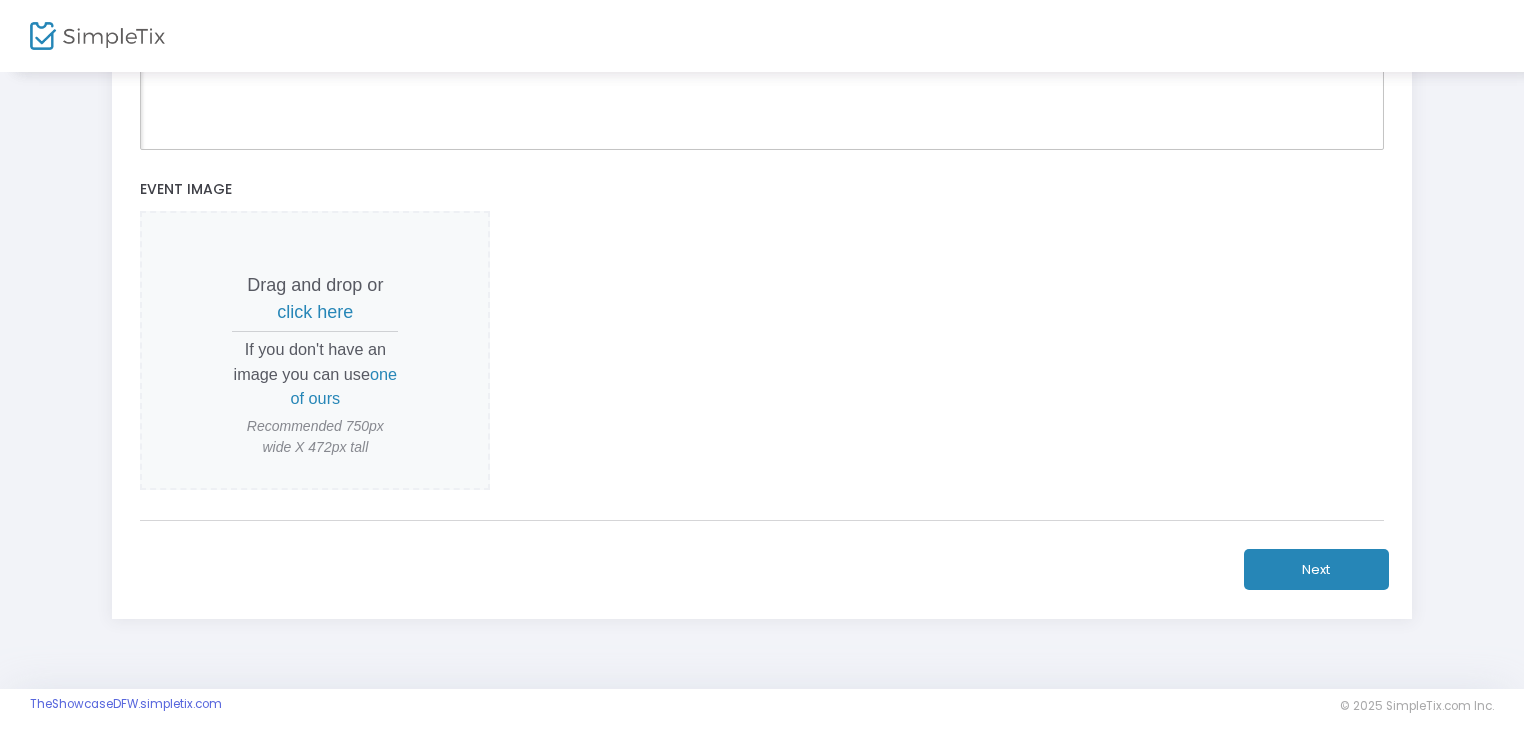 scroll, scrollTop: 872, scrollLeft: 0, axis: vertical 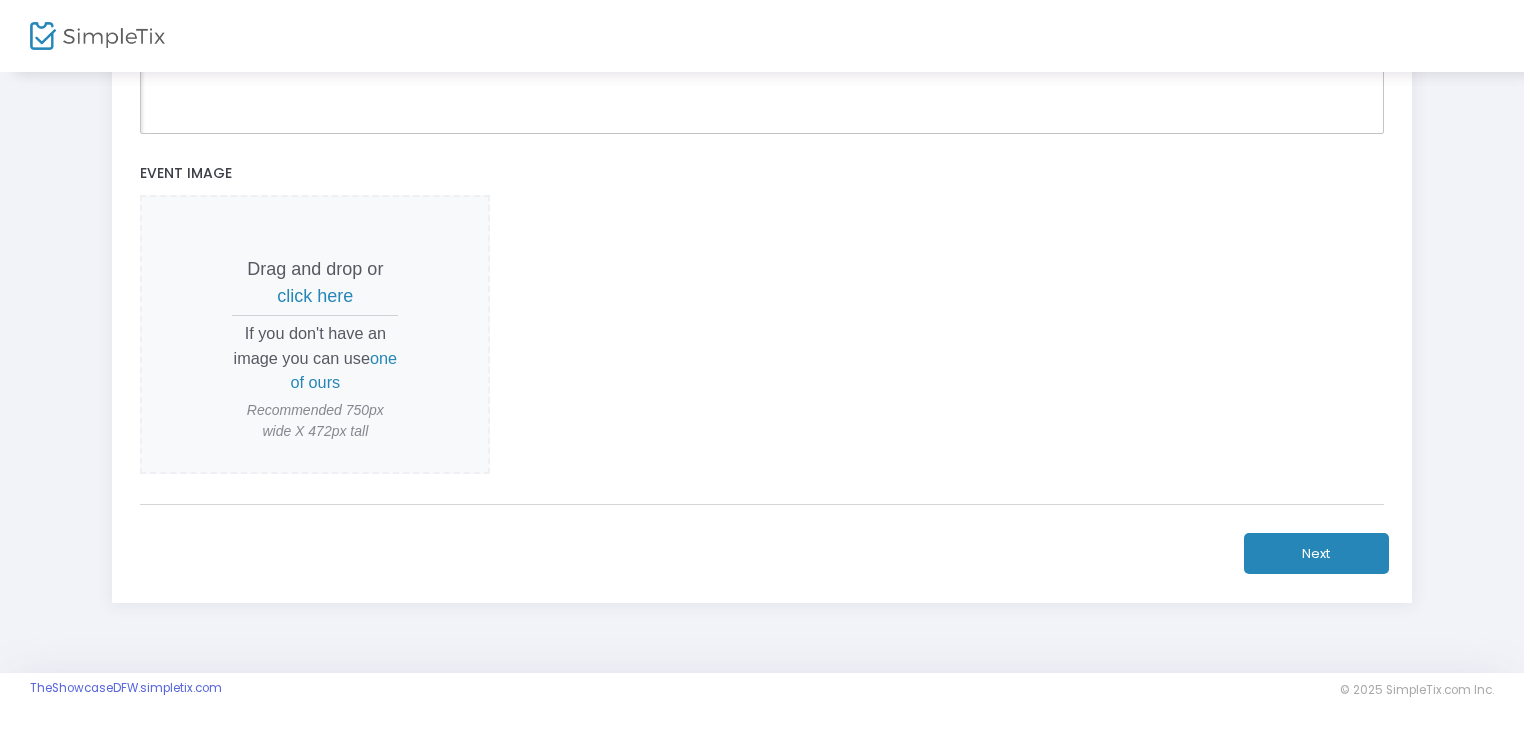 click on "click here" at bounding box center [315, 296] 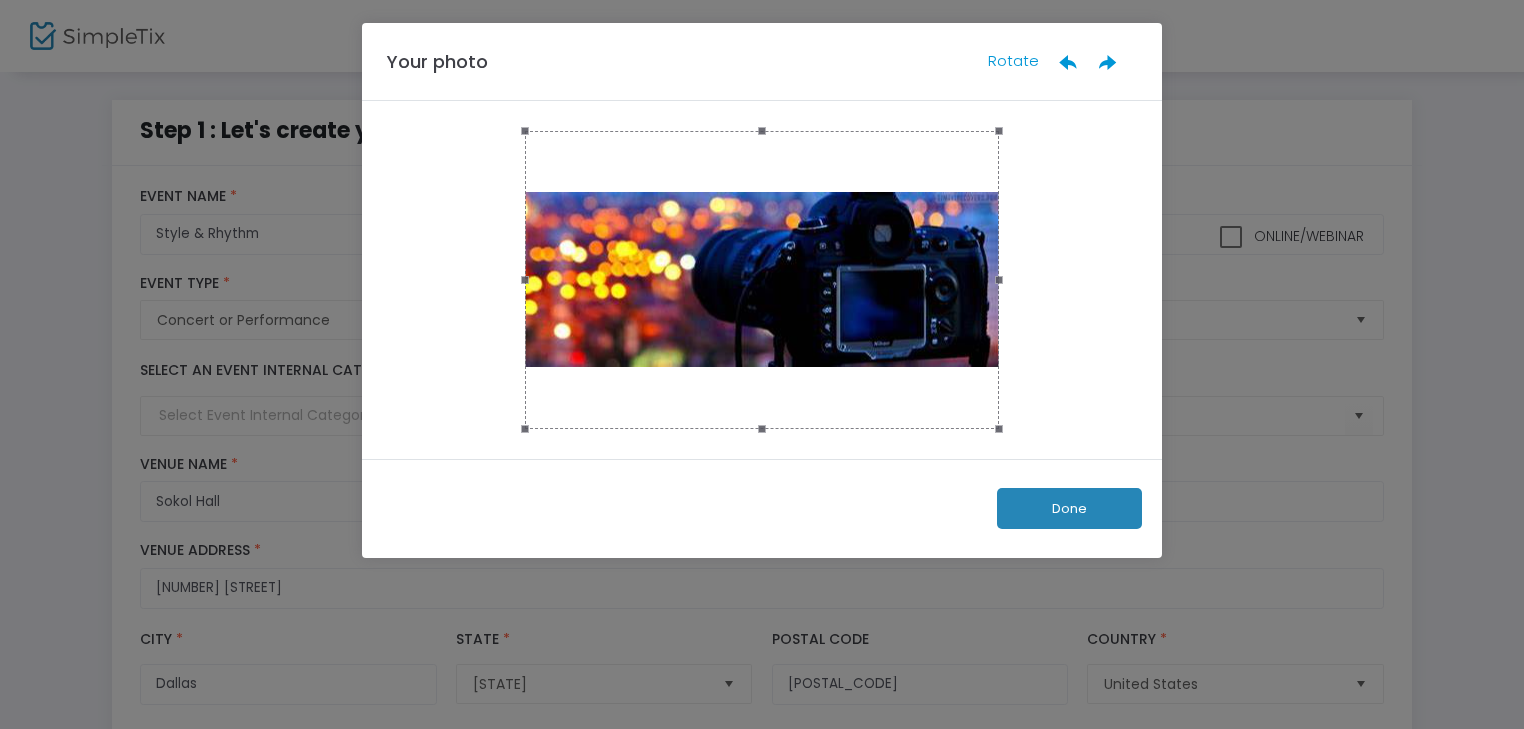 scroll, scrollTop: 0, scrollLeft: 0, axis: both 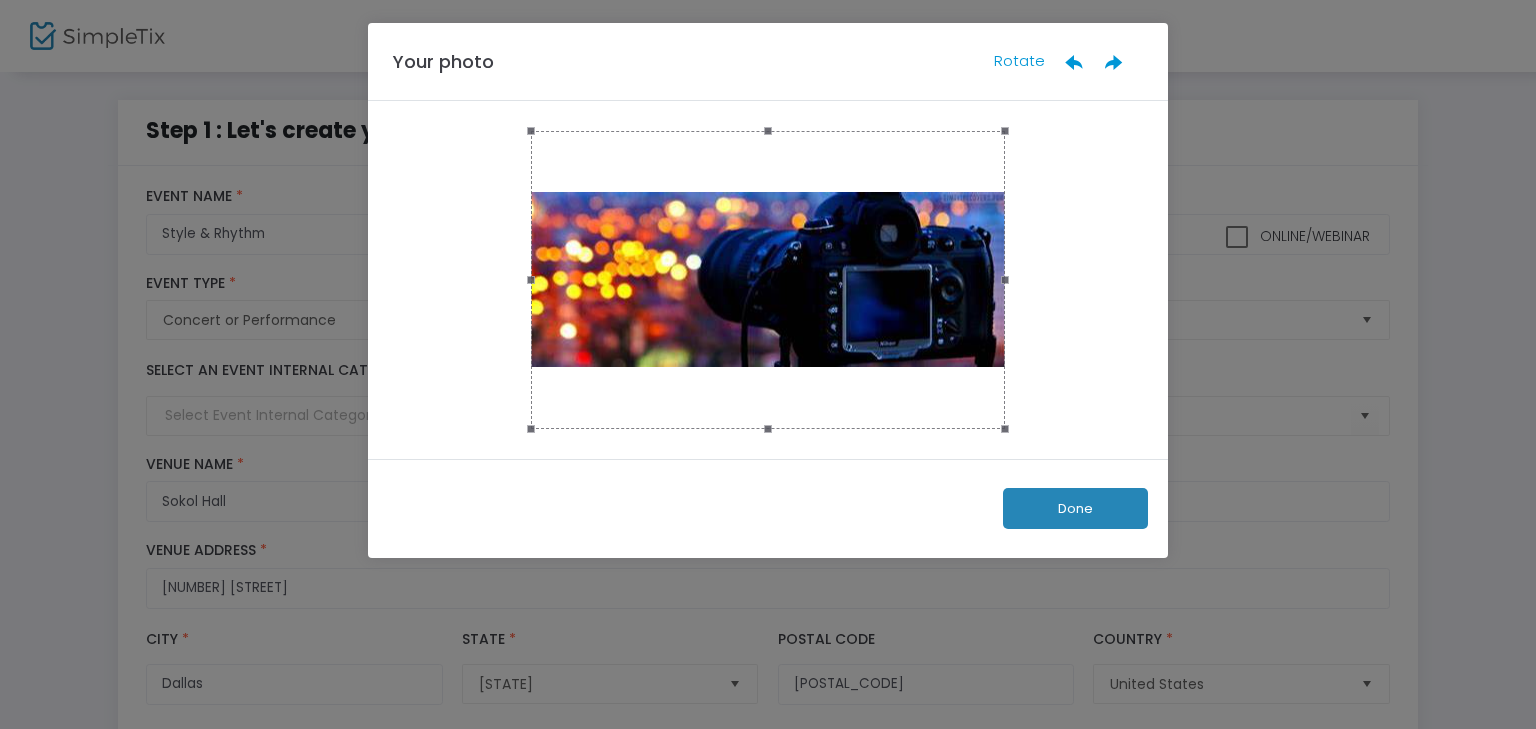 click on "Done" 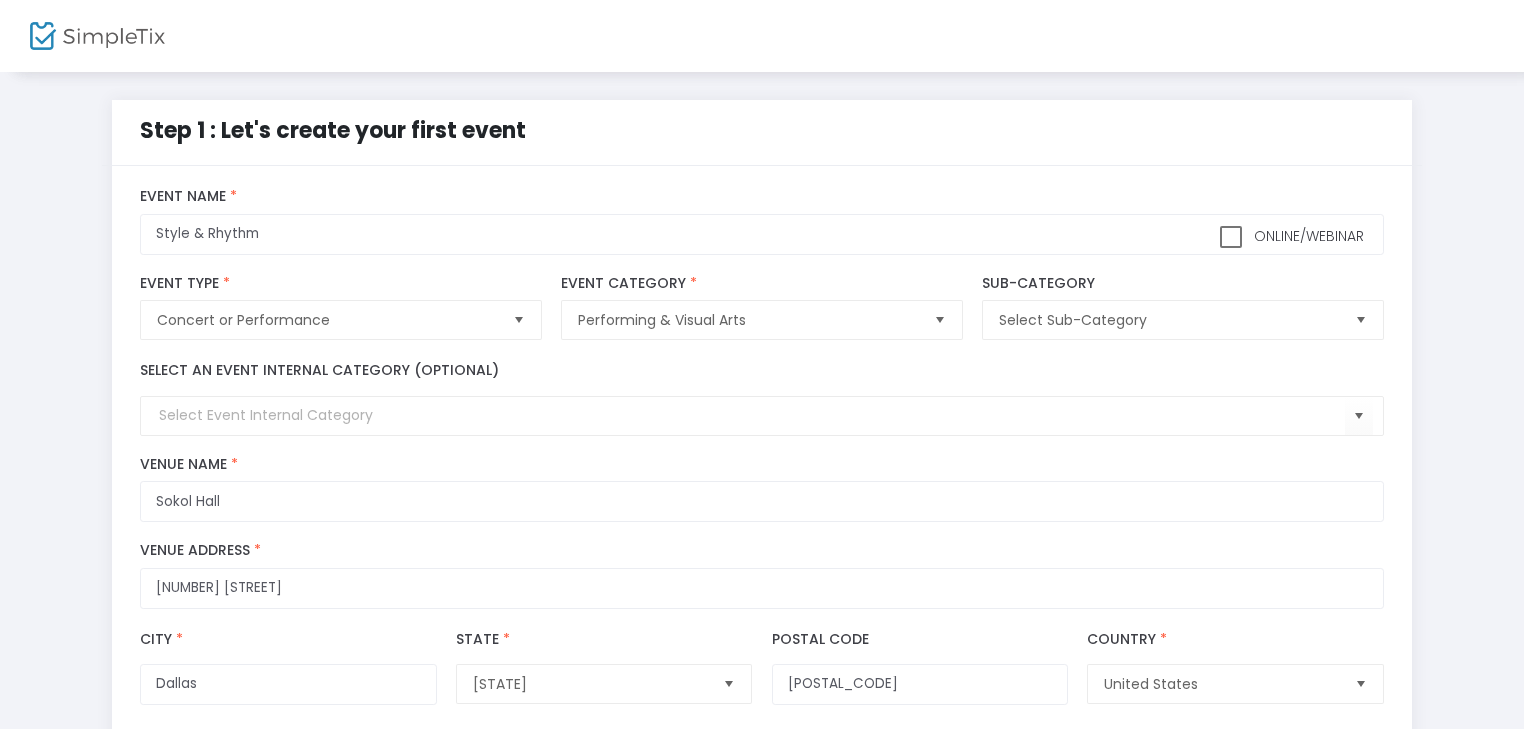 scroll, scrollTop: 0, scrollLeft: 0, axis: both 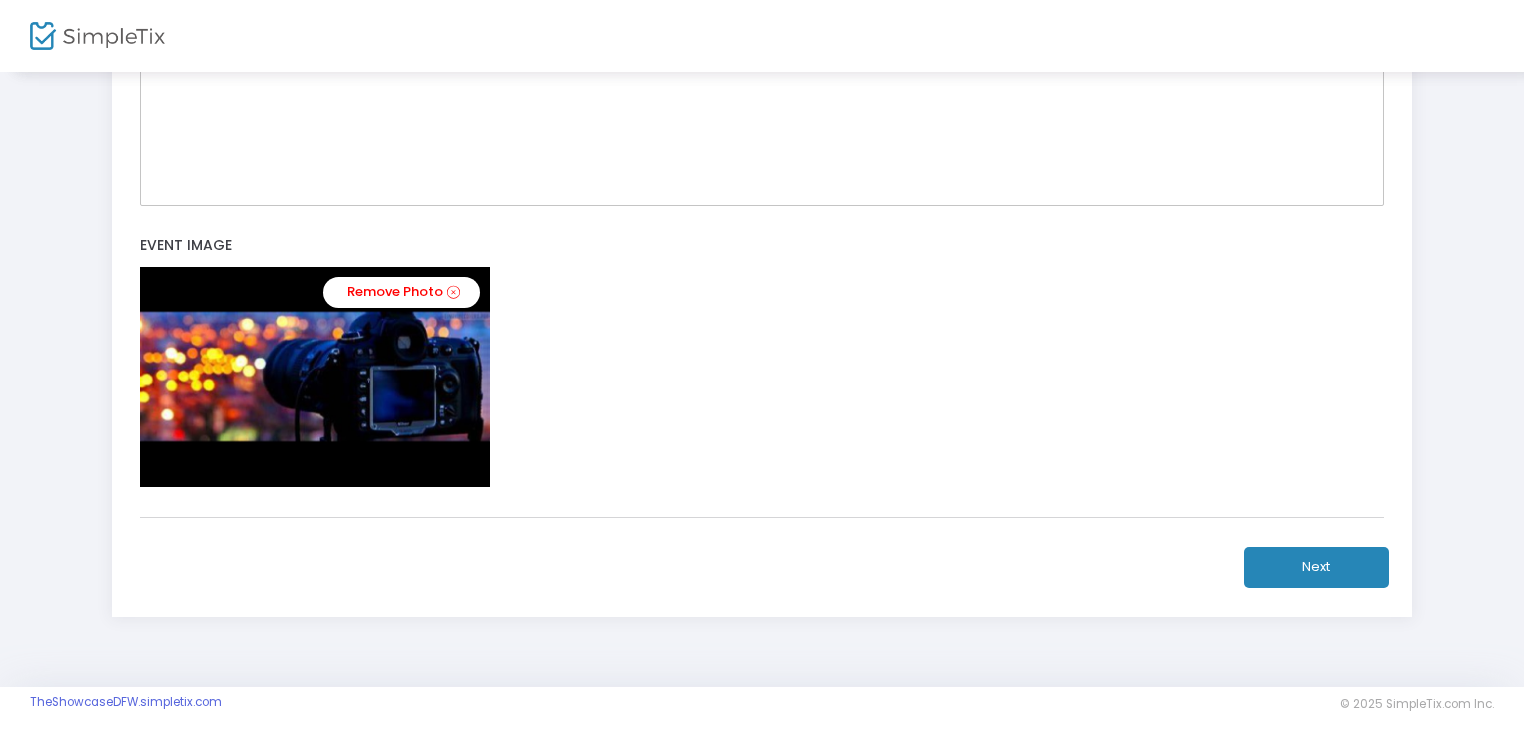 click on "Next" 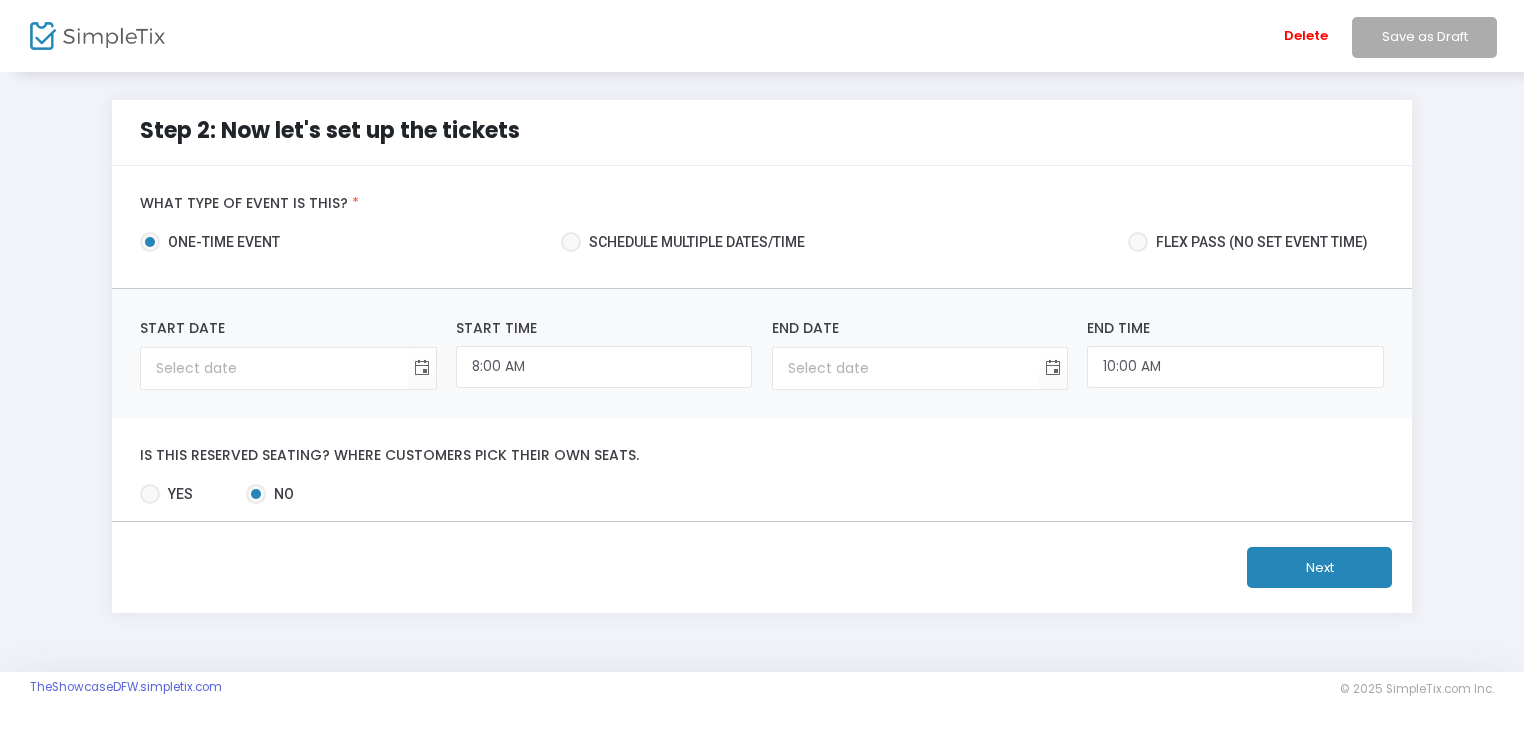 scroll, scrollTop: 2, scrollLeft: 0, axis: vertical 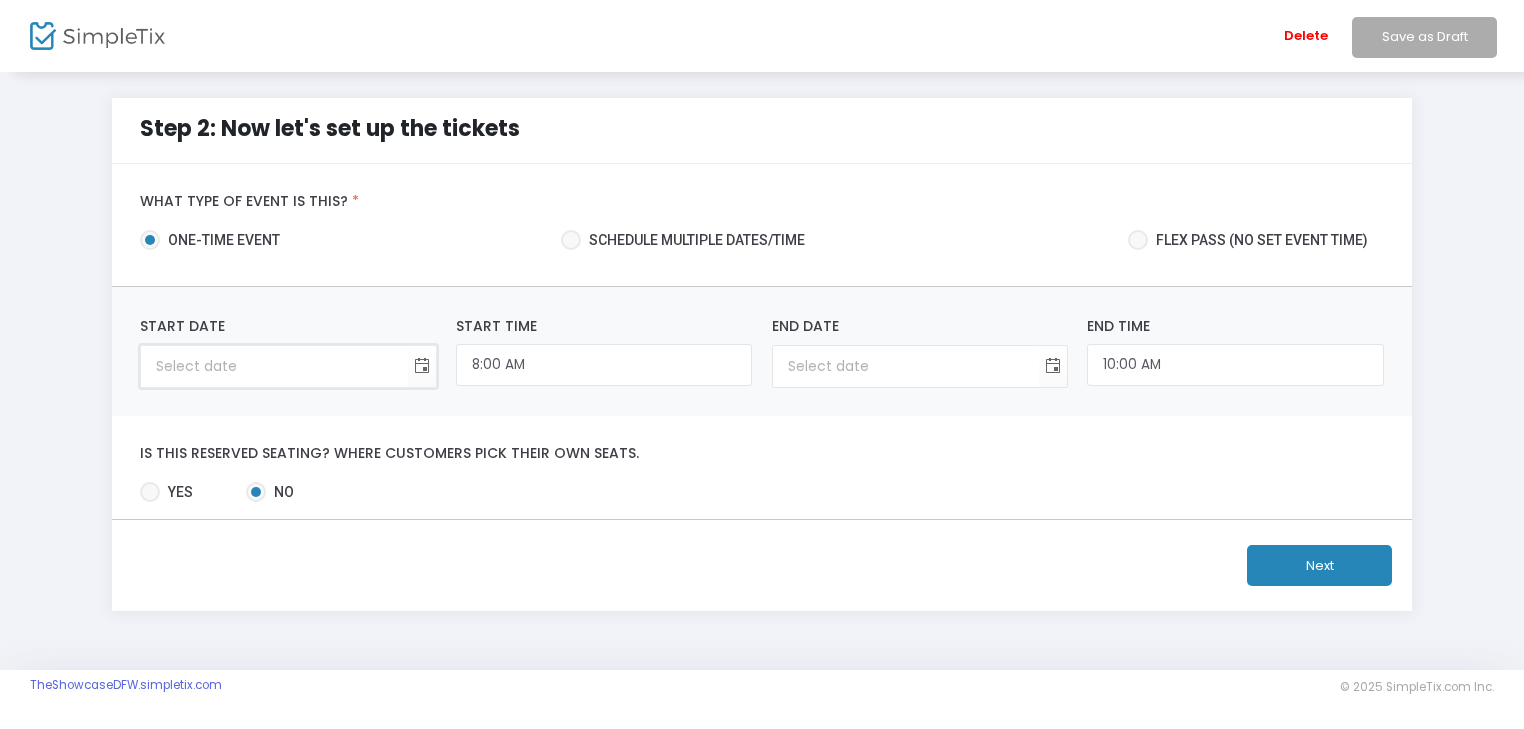 type on "month/day/year" 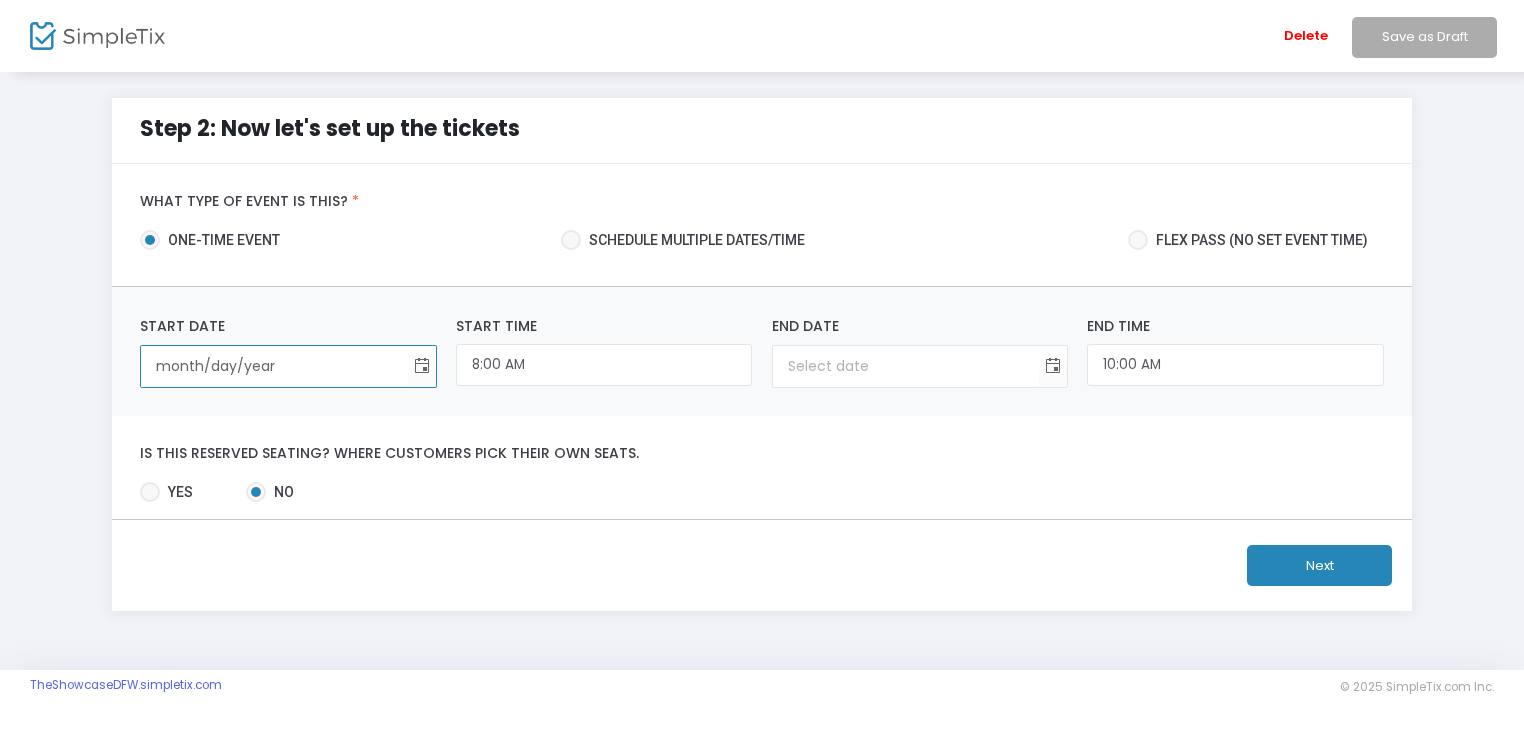 click on "month/day/year" at bounding box center (274, 366) 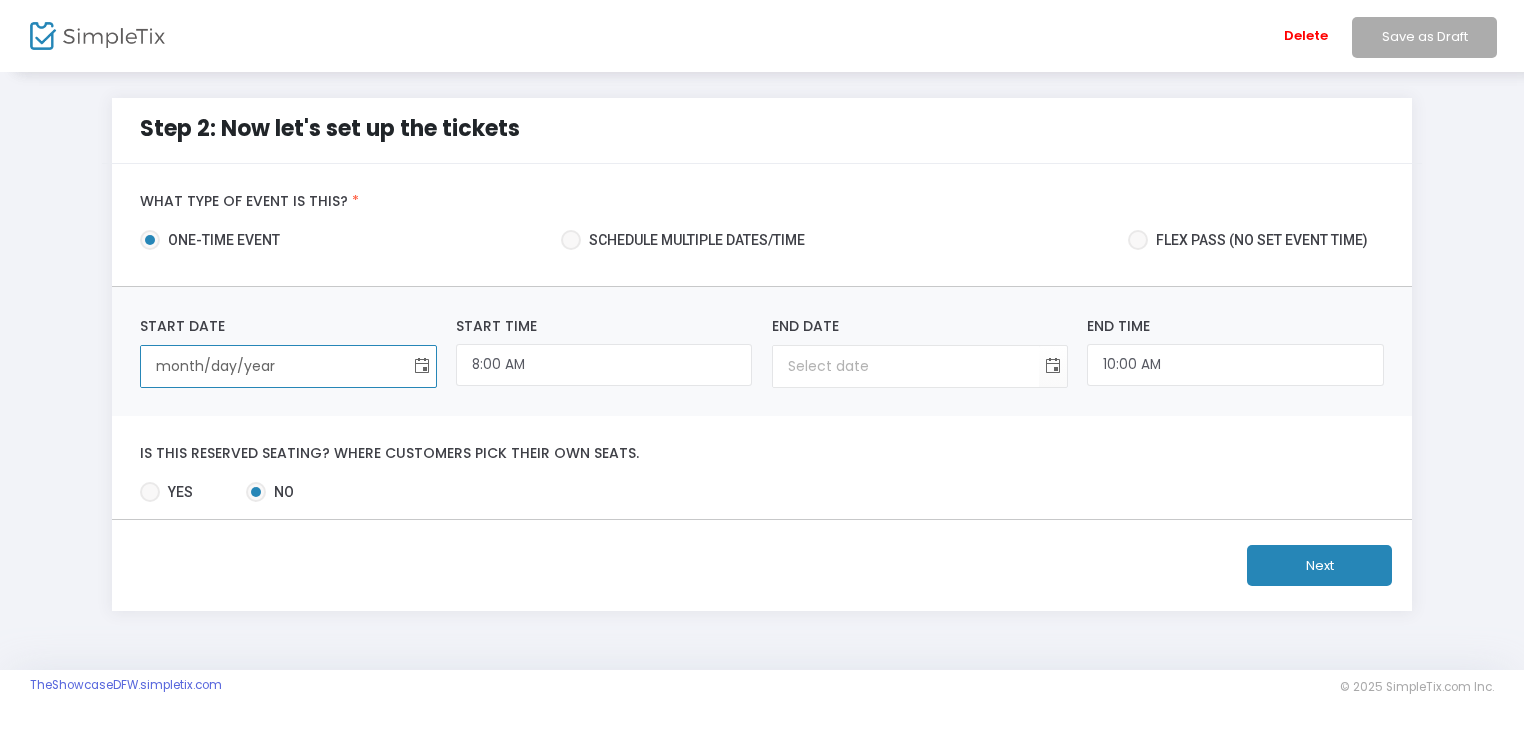 click 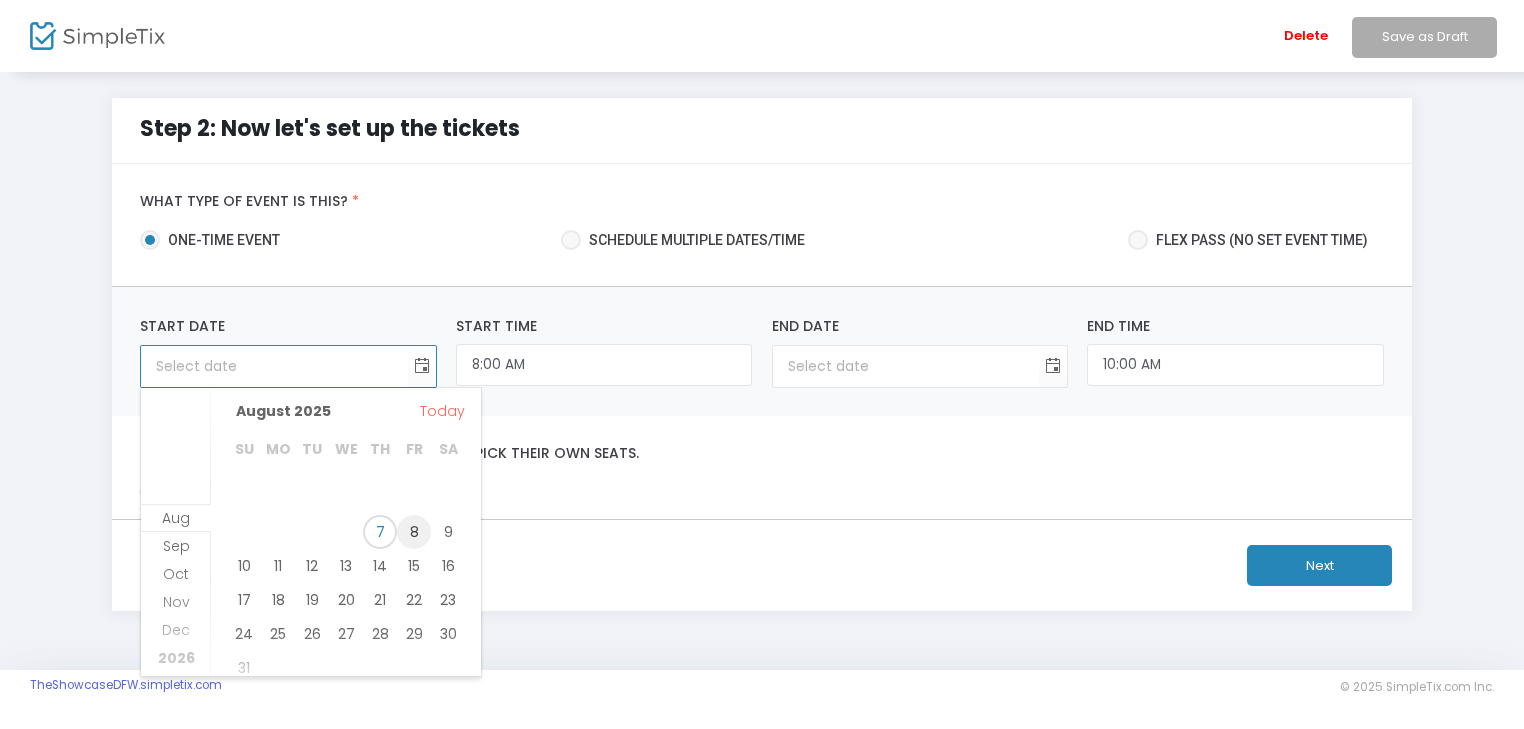 scroll, scrollTop: 240, scrollLeft: 0, axis: vertical 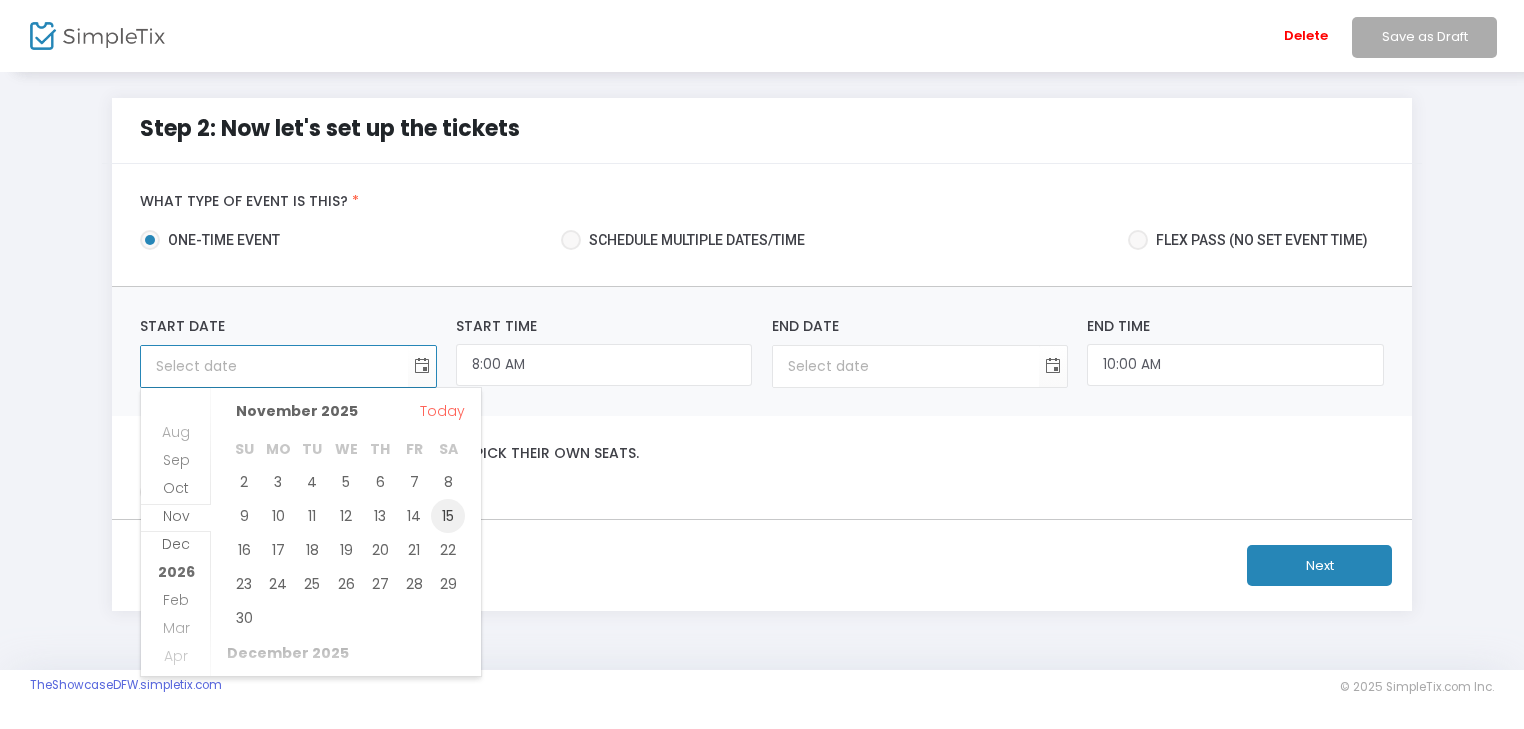 click on "15" at bounding box center (448, 516) 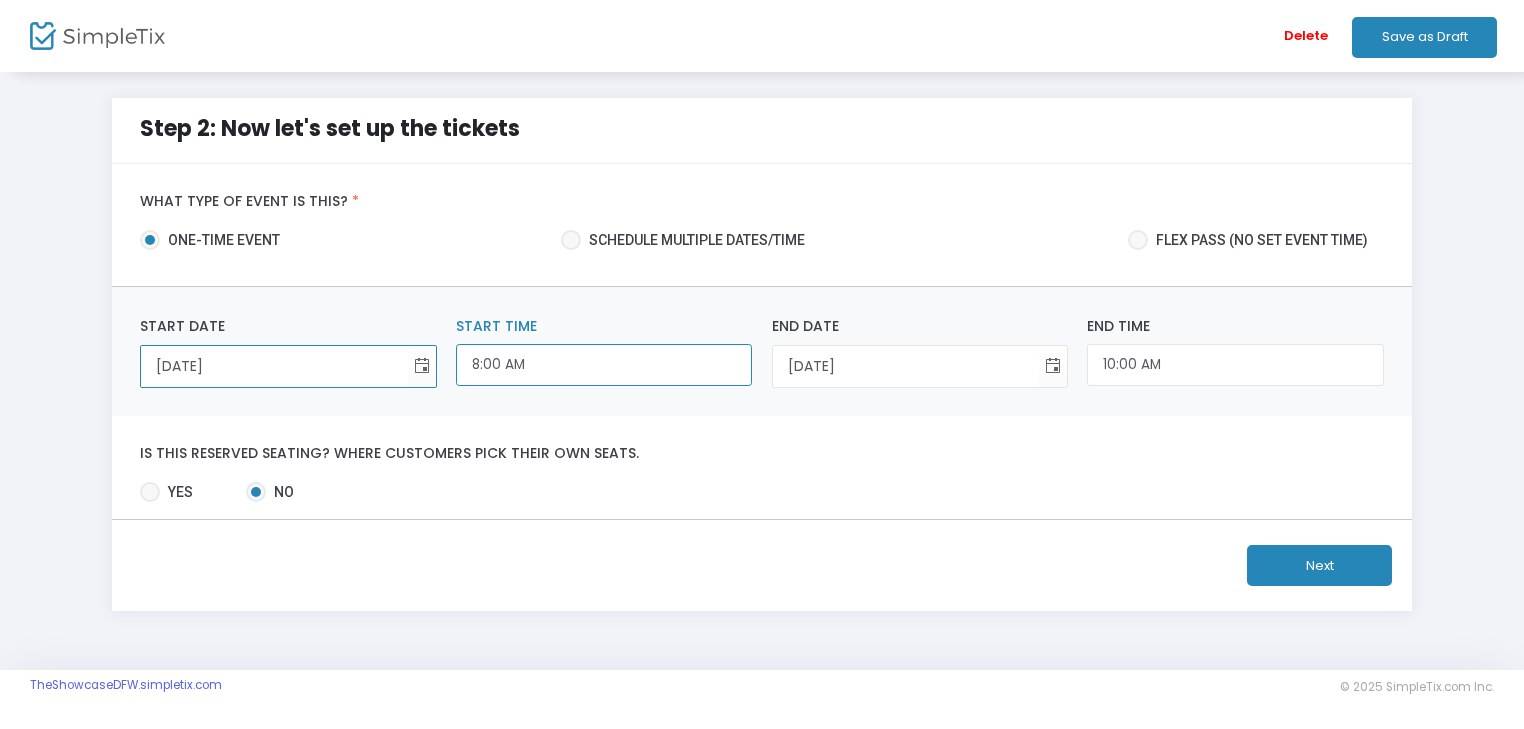 click on "8:00 AM" 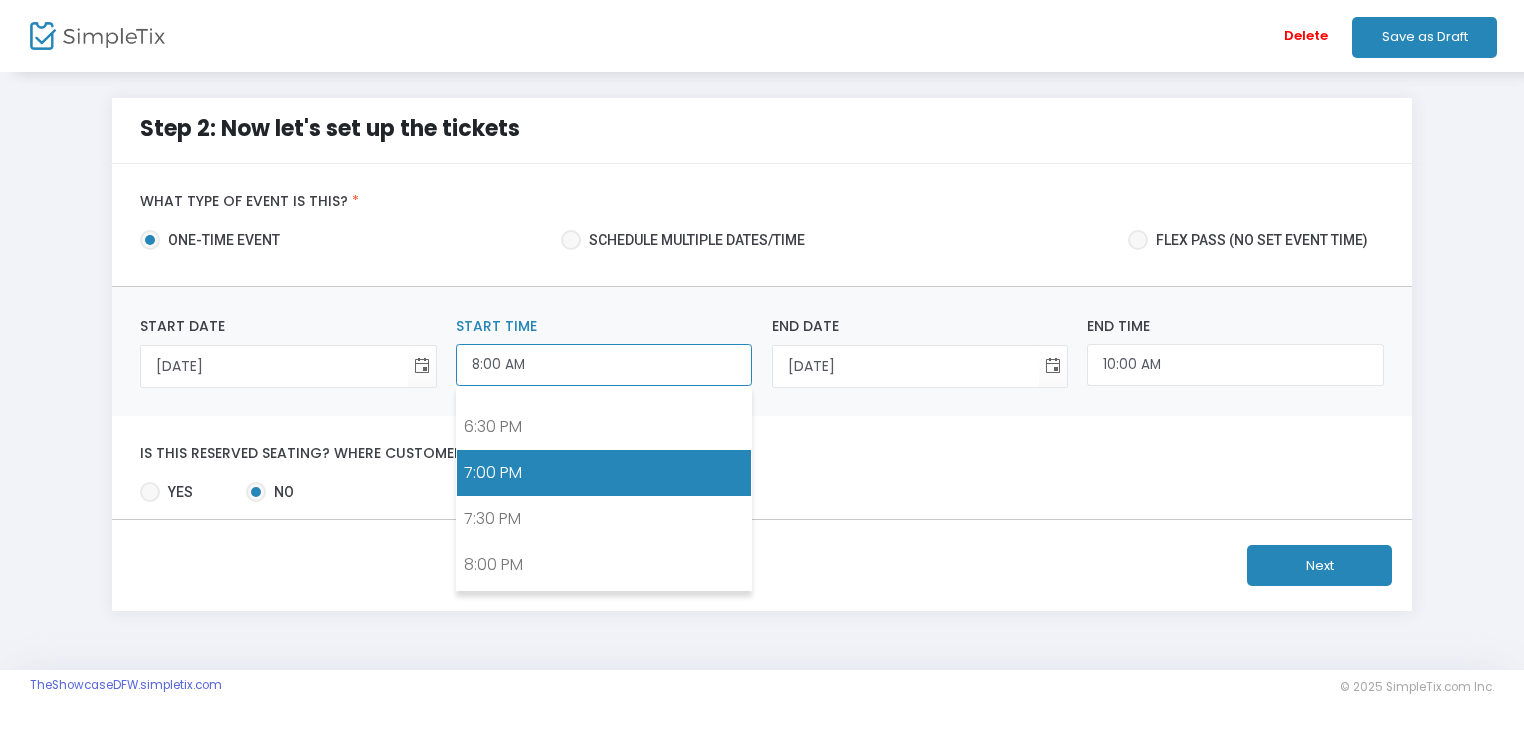 scroll, scrollTop: 1584, scrollLeft: 0, axis: vertical 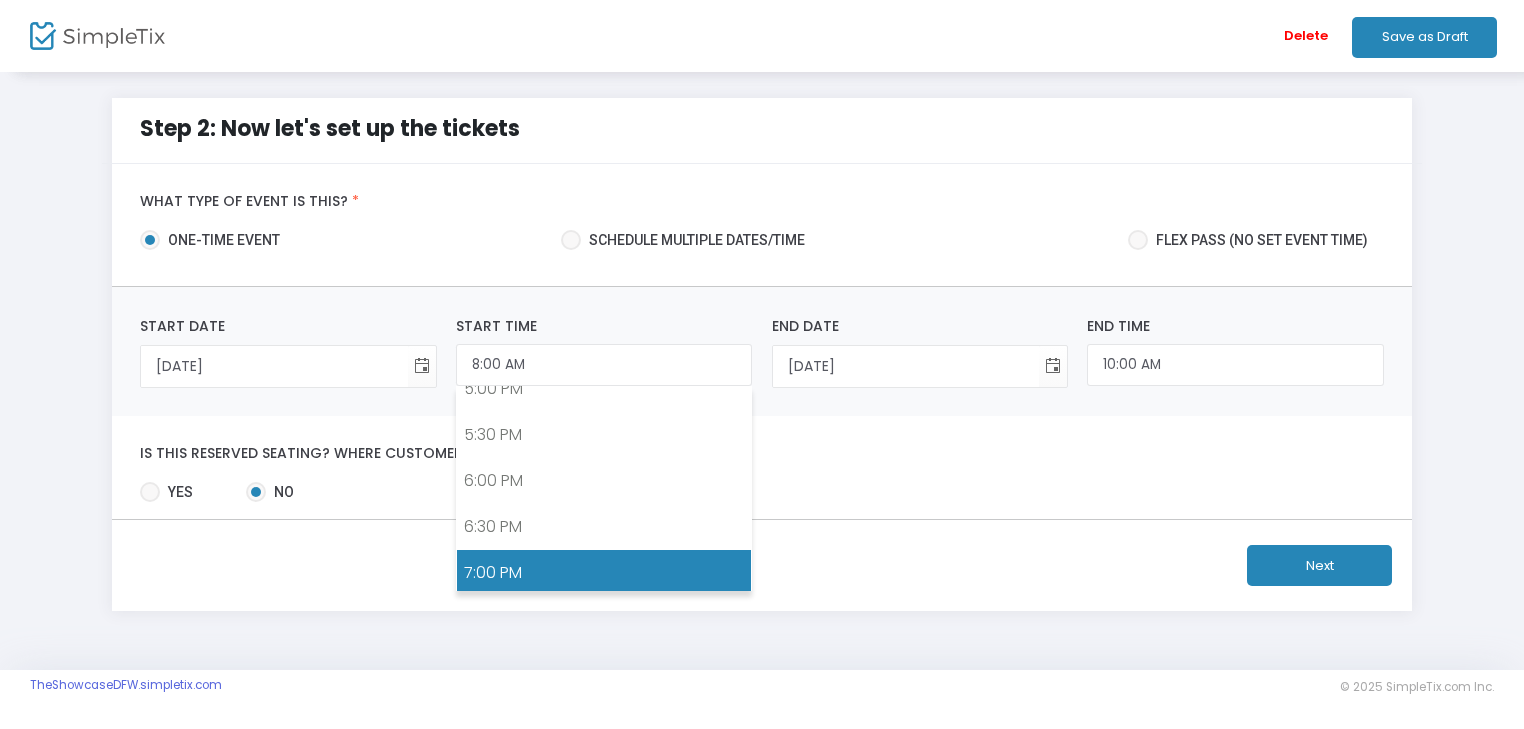 click on "7:00 PM" at bounding box center [604, 573] 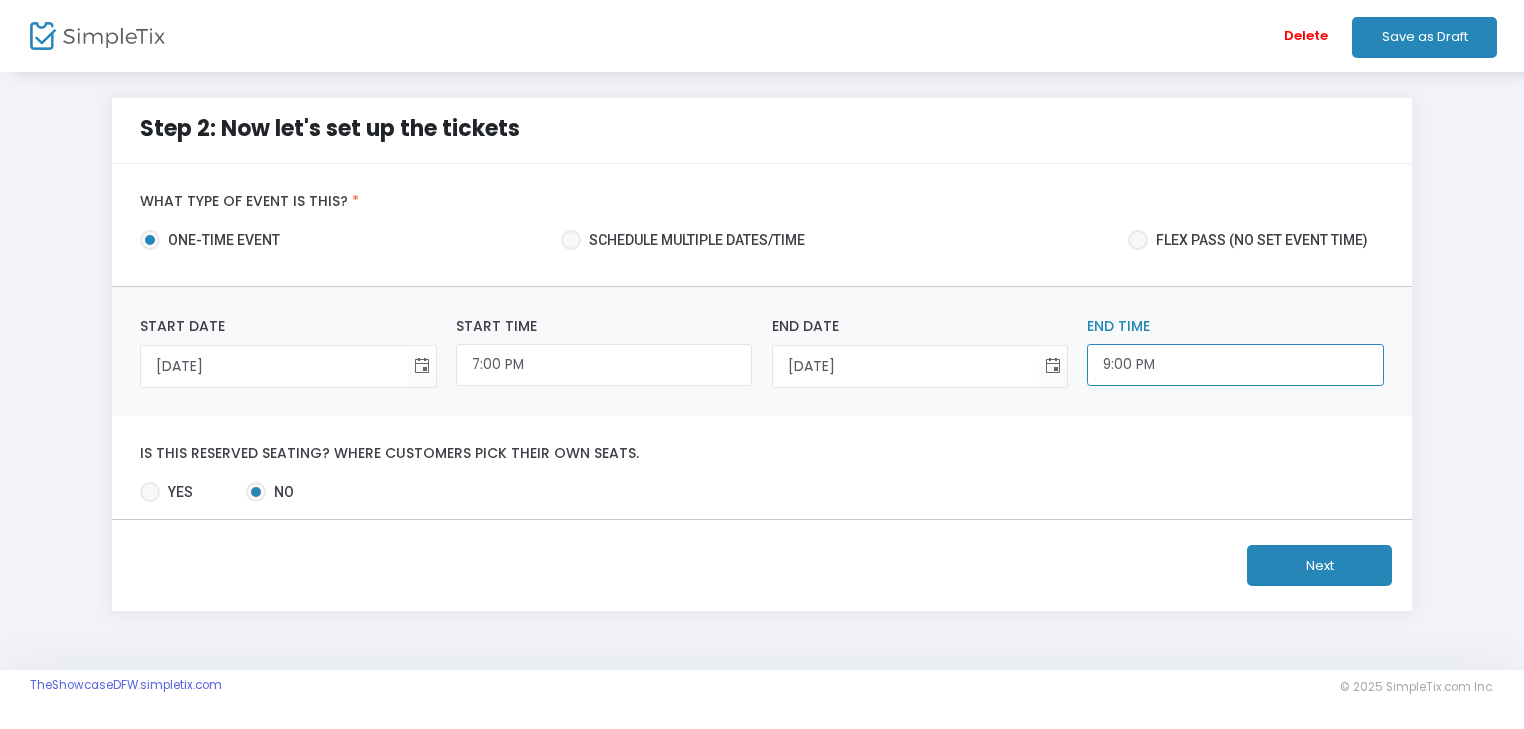 click on "9:00 PM" 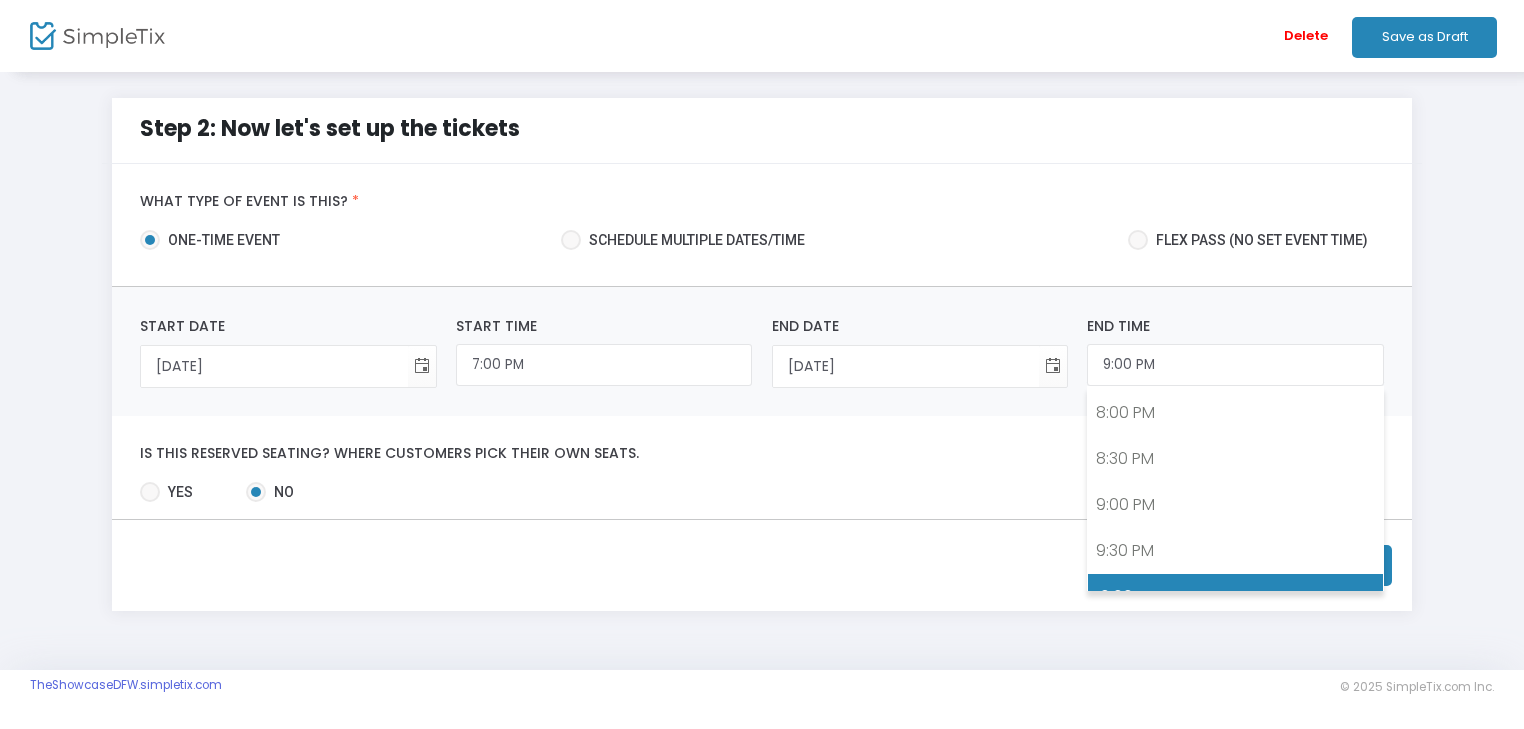 click on "10:00 PM" at bounding box center [1235, 597] 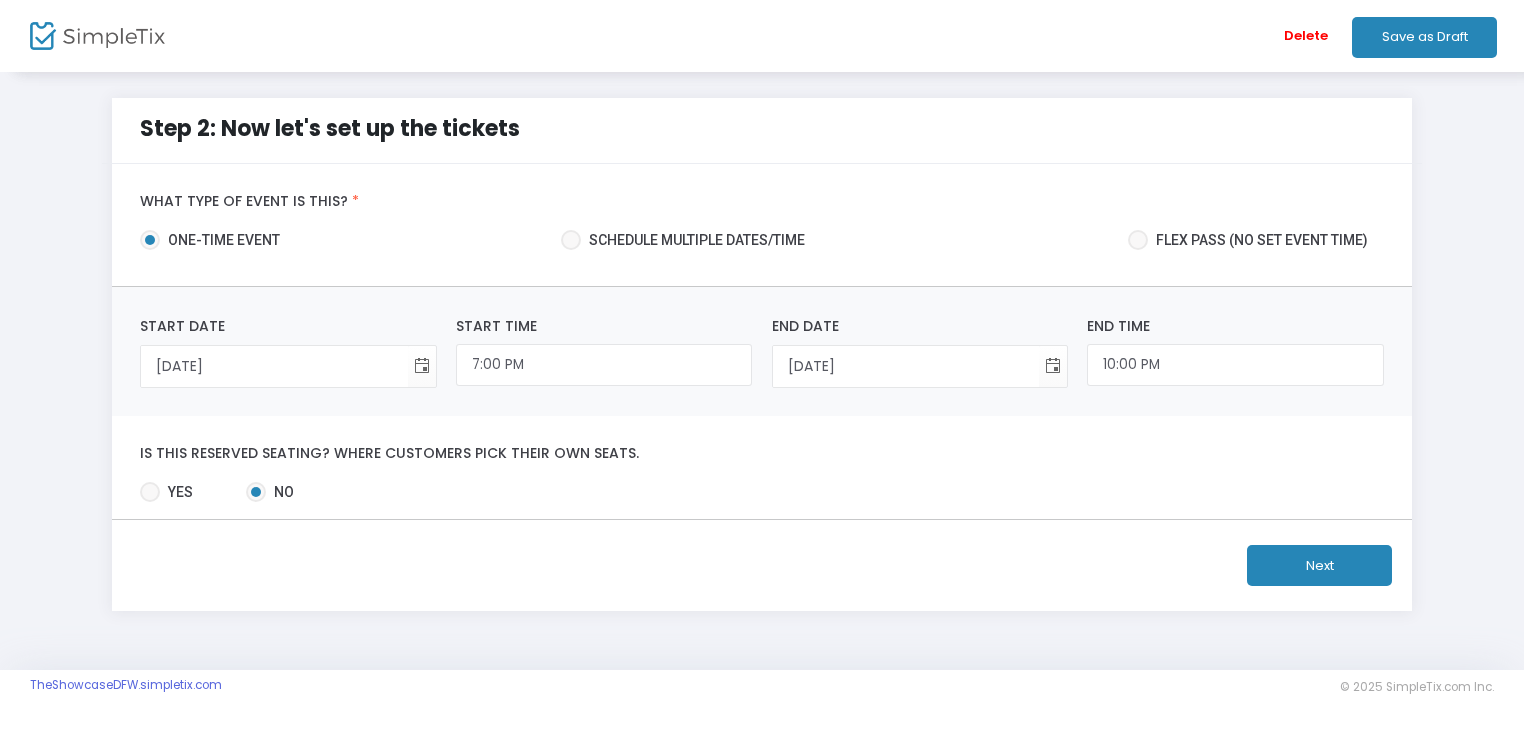 click at bounding box center [150, 492] 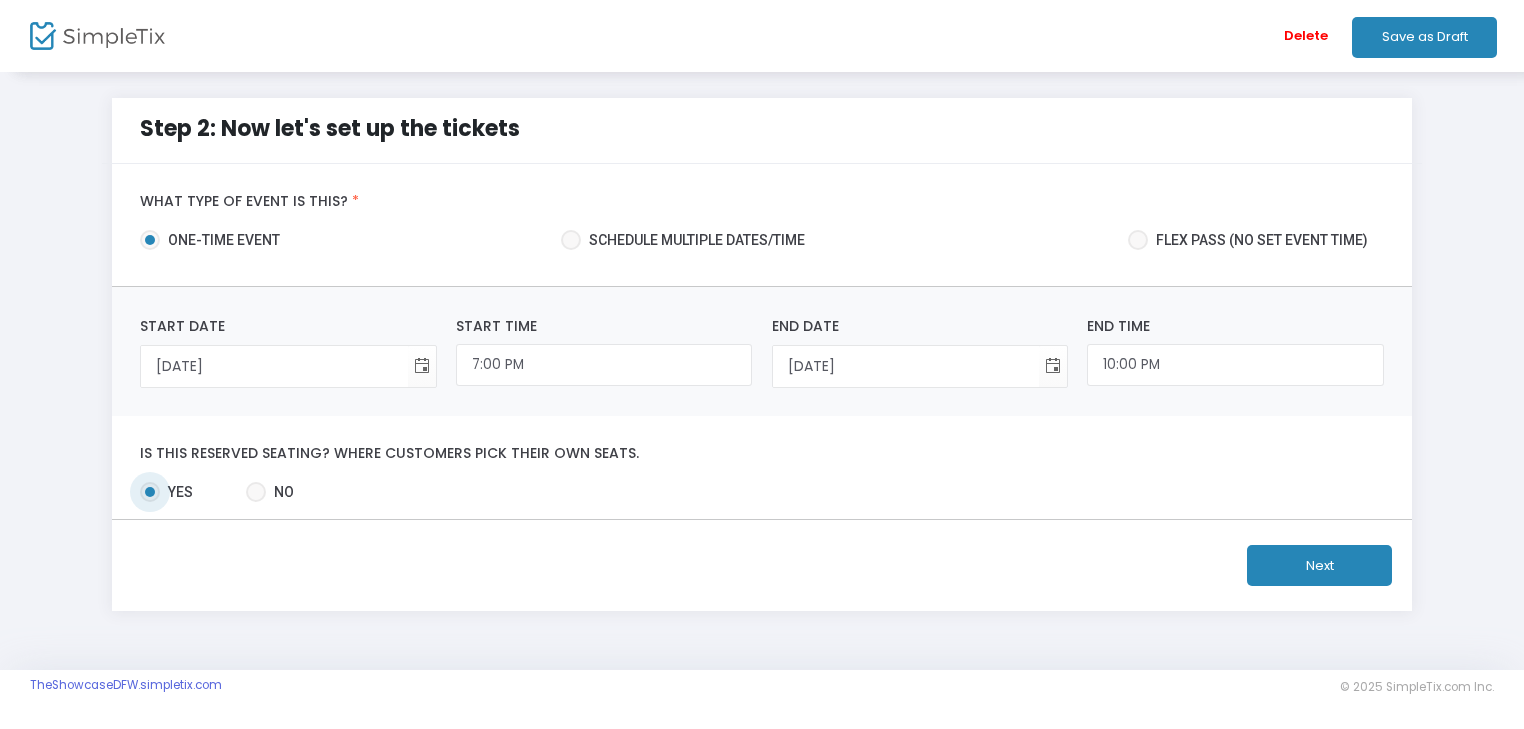 click on "Next" 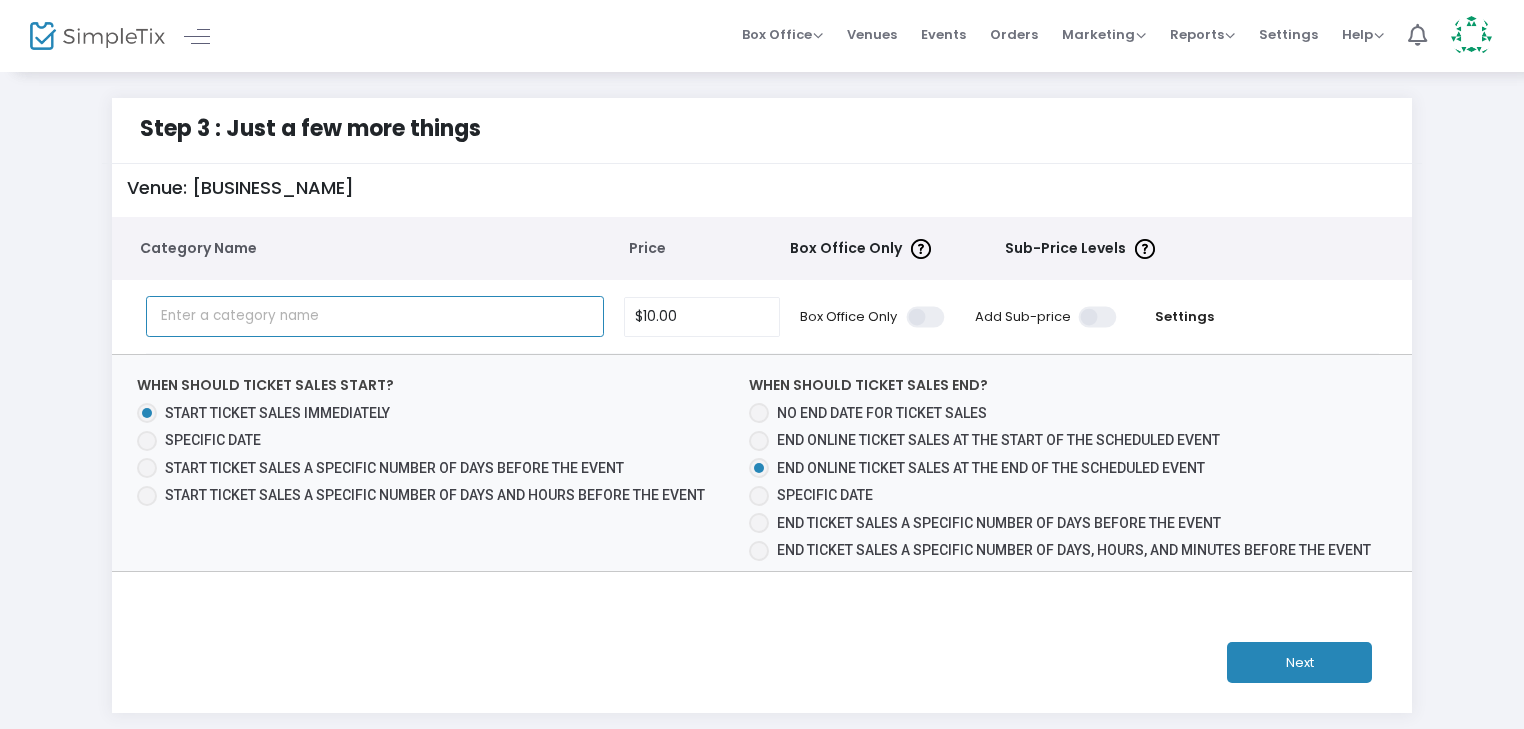 click at bounding box center (375, 316) 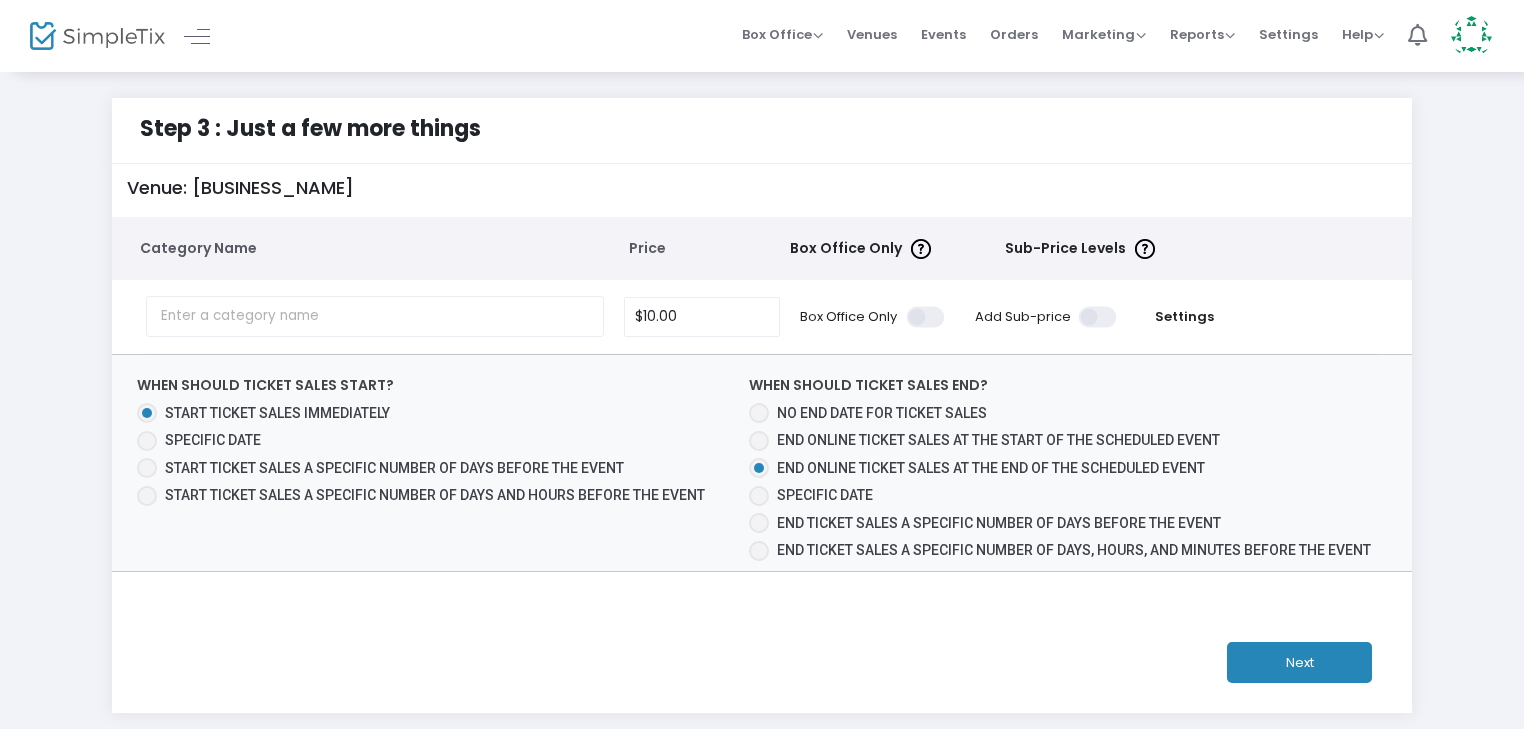 click at bounding box center [147, 441] 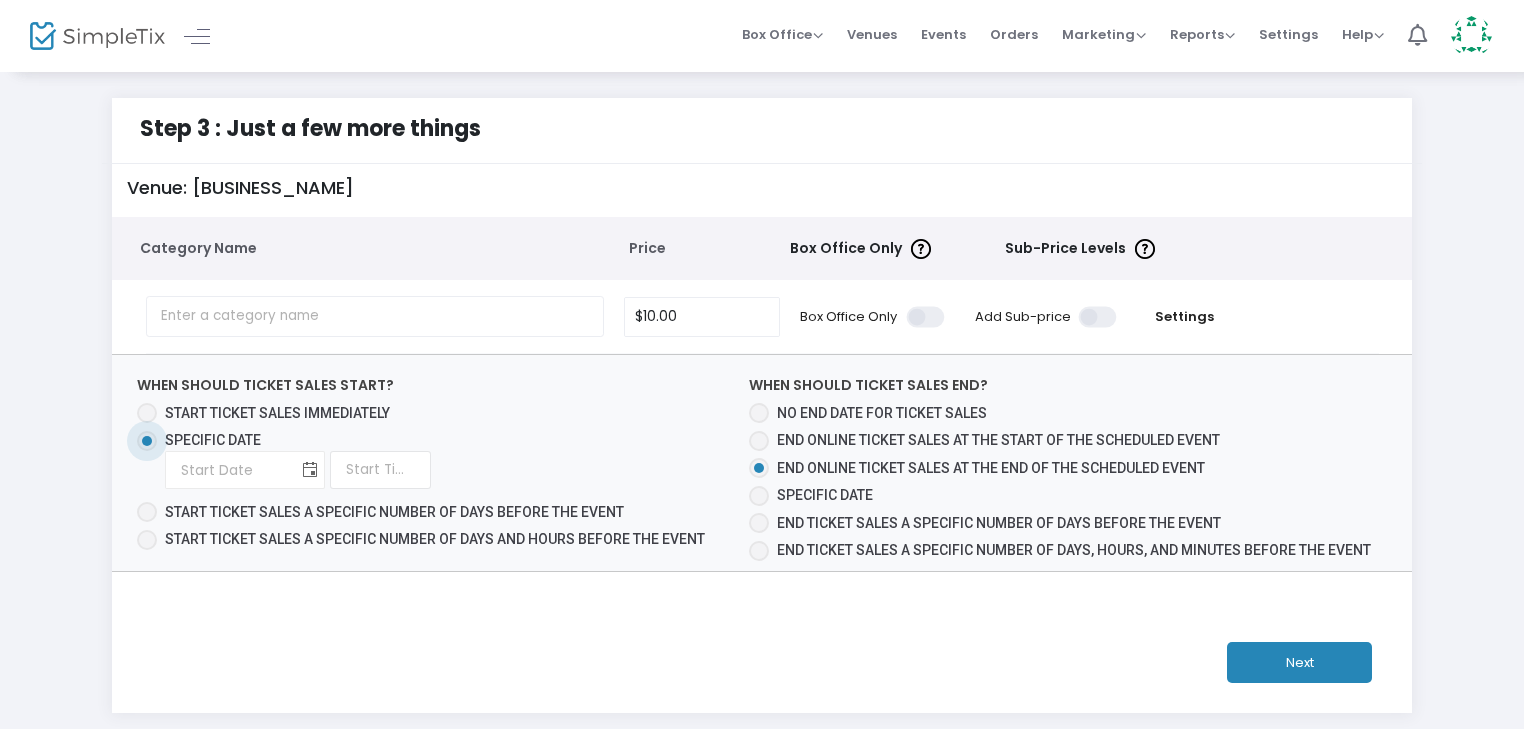 click 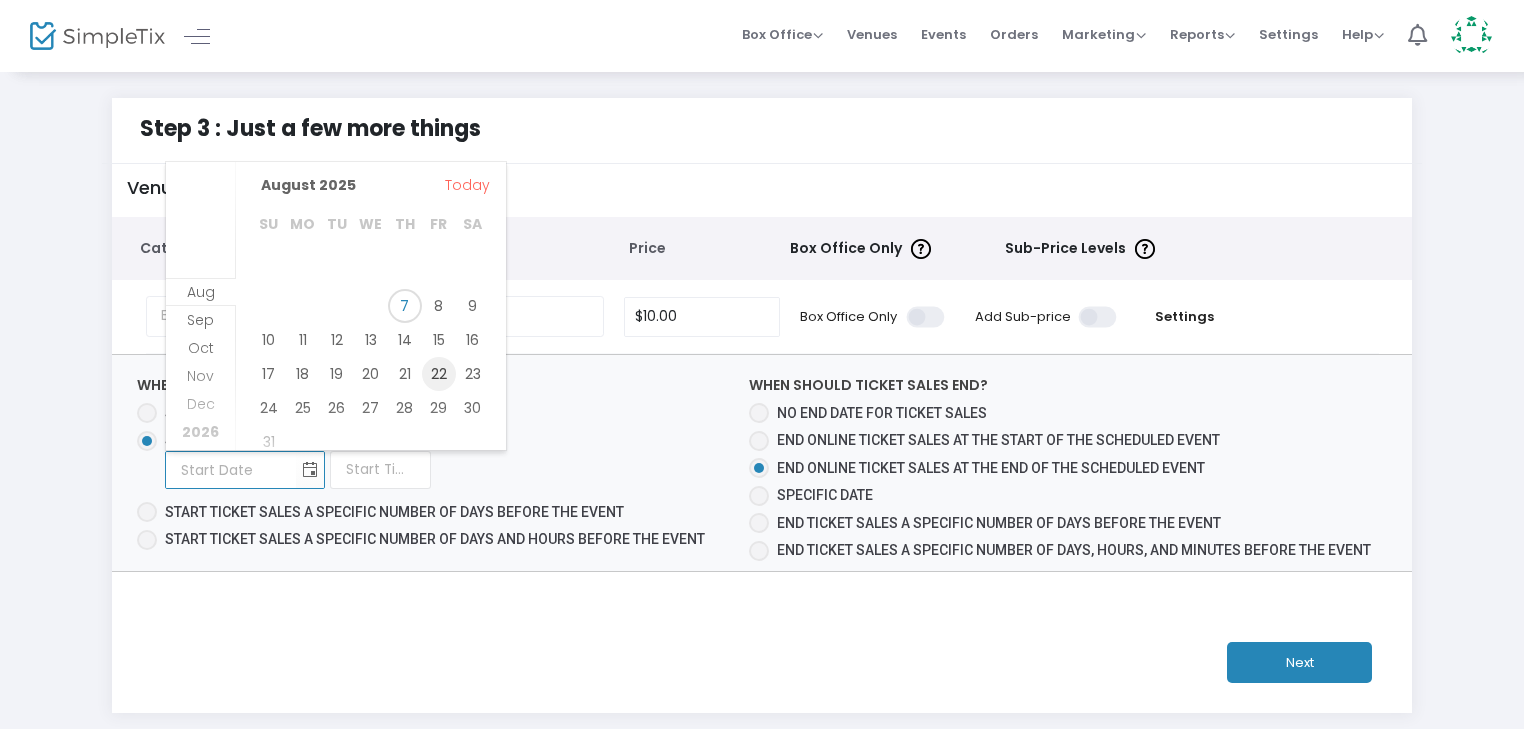 scroll, scrollTop: 83, scrollLeft: 0, axis: vertical 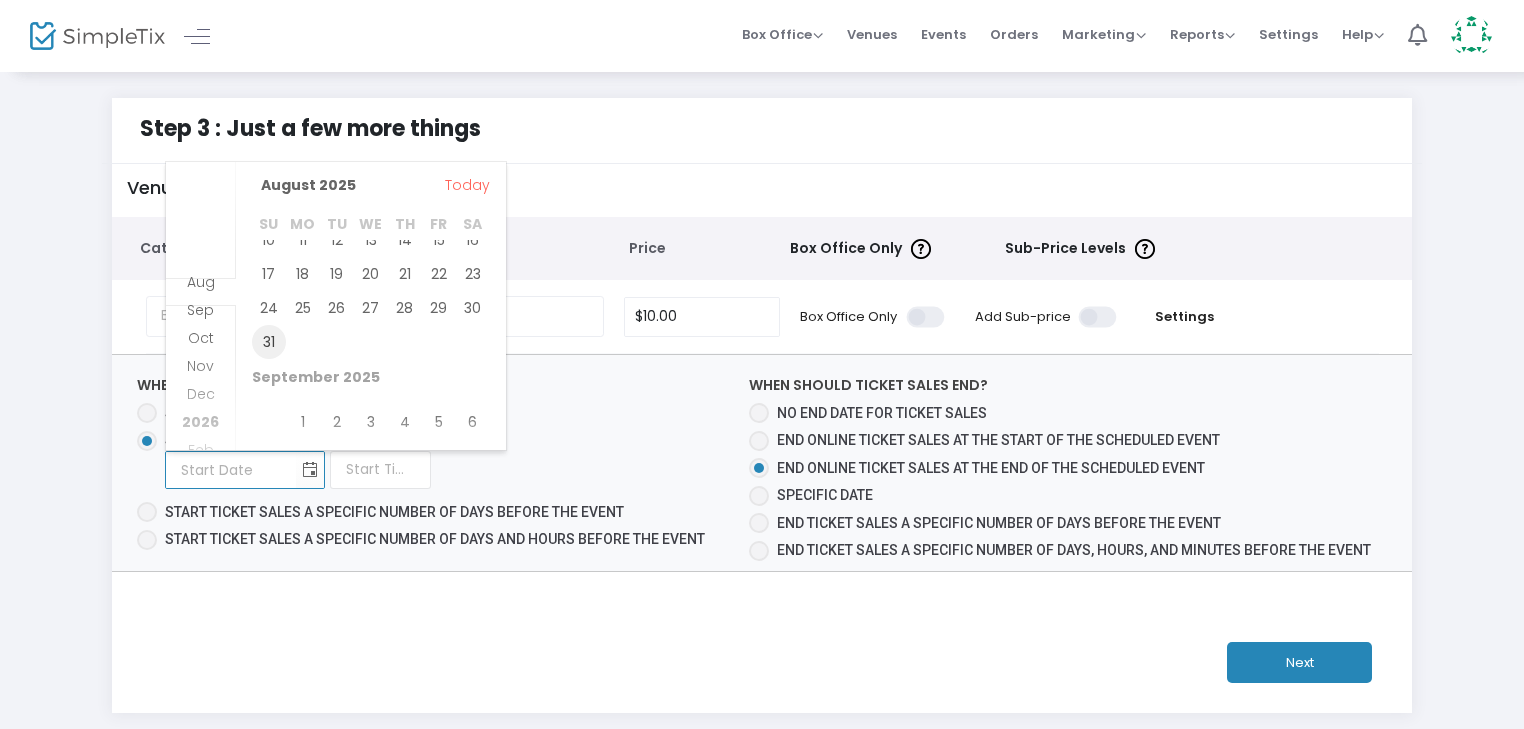 click on "31" at bounding box center [269, 342] 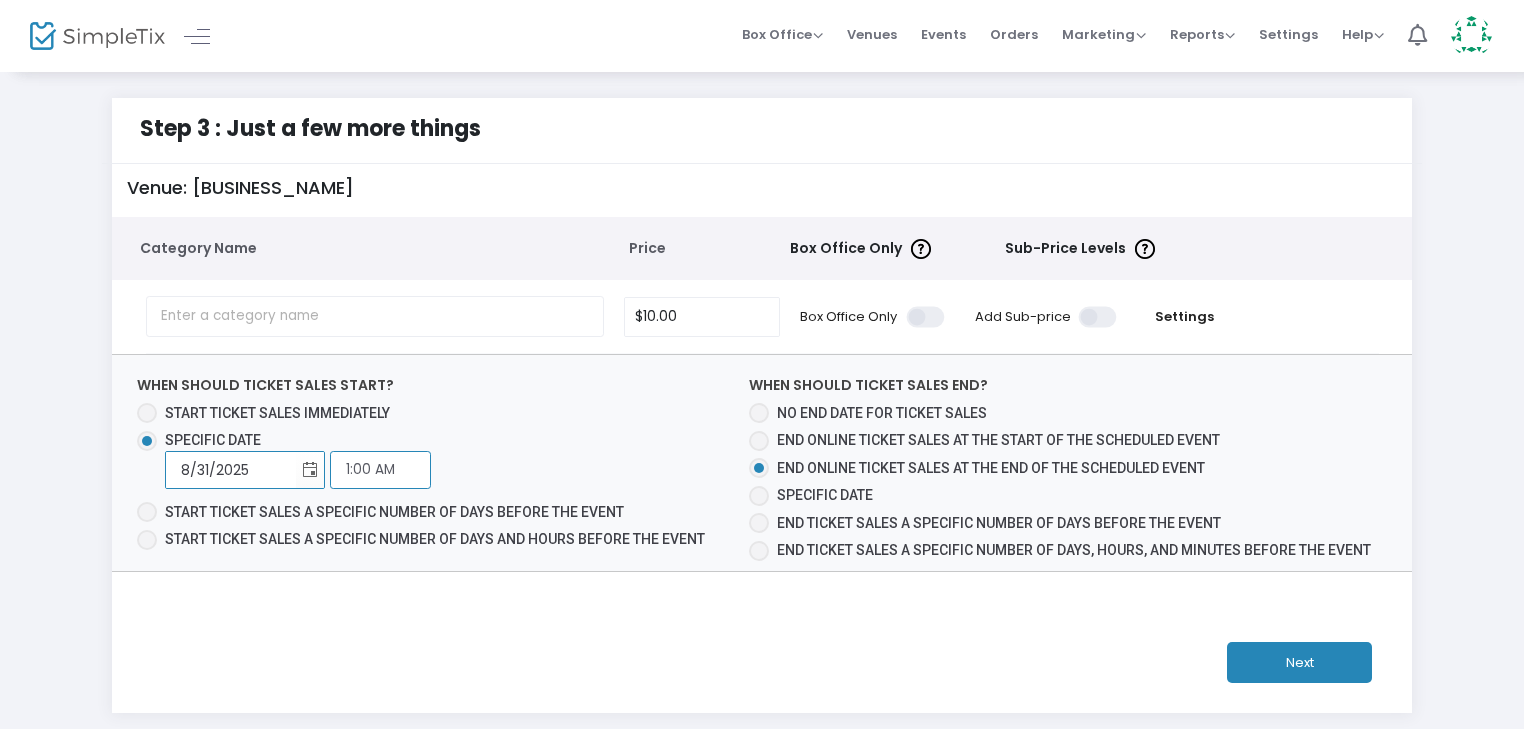 click on "1:00 AM" 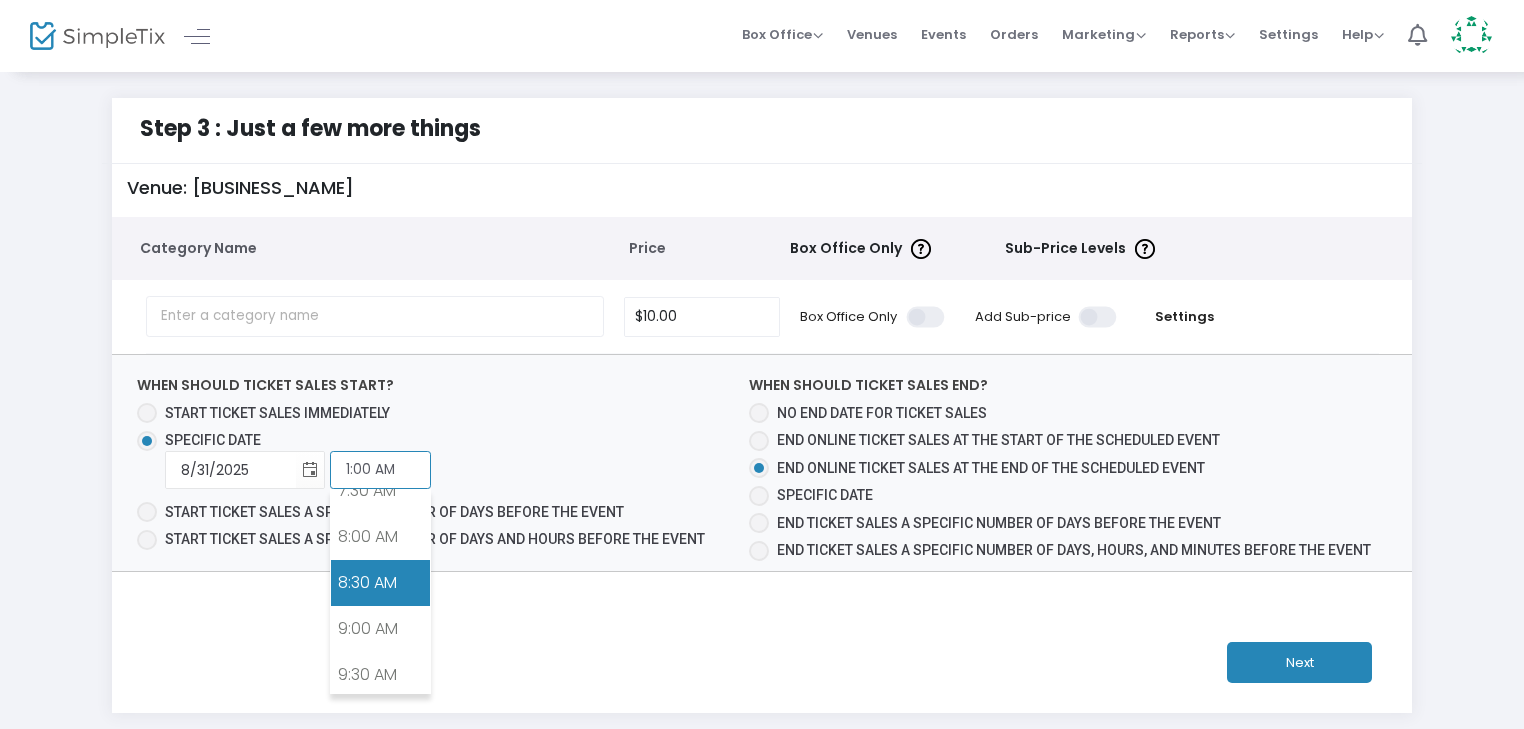 scroll, scrollTop: 811, scrollLeft: 0, axis: vertical 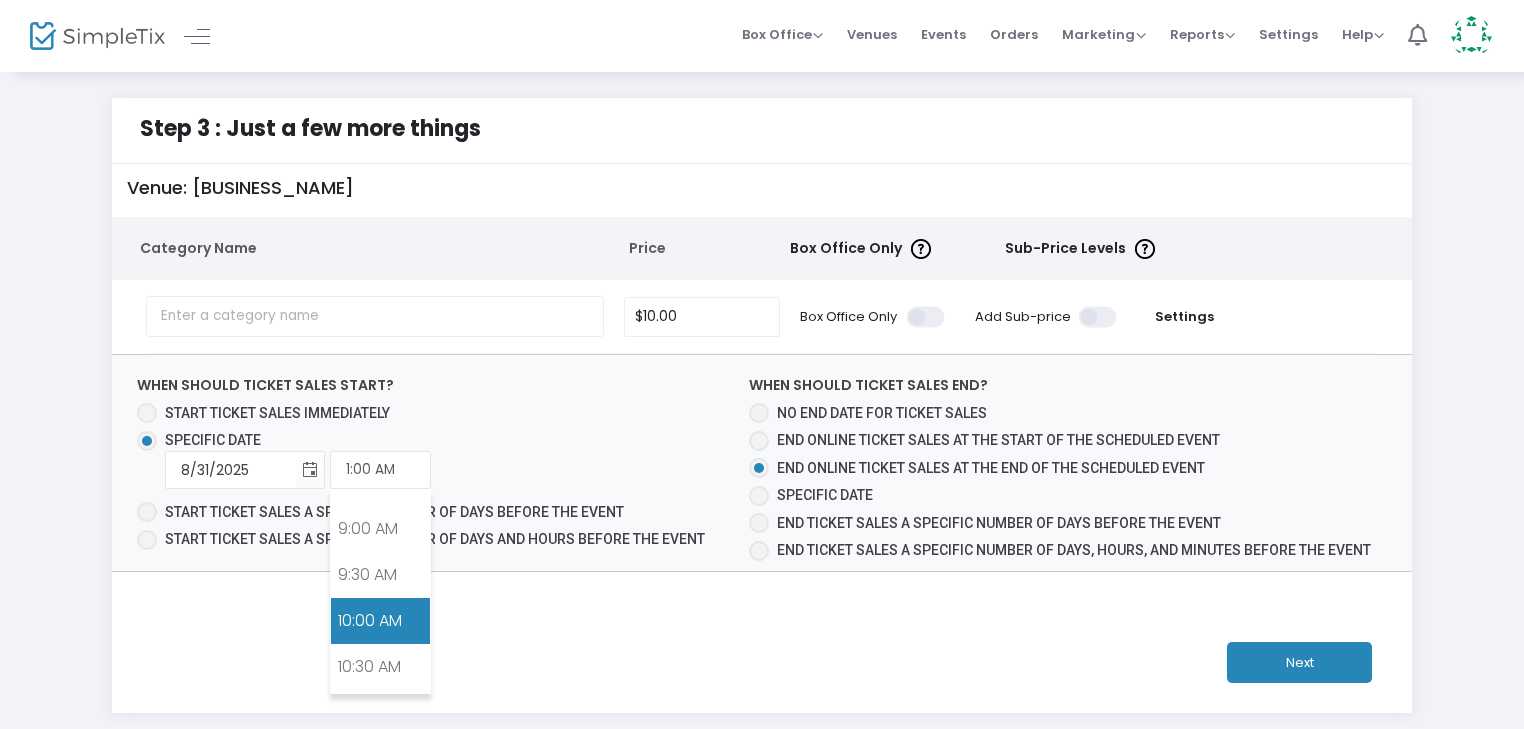 click on "10:00 AM" at bounding box center (380, 621) 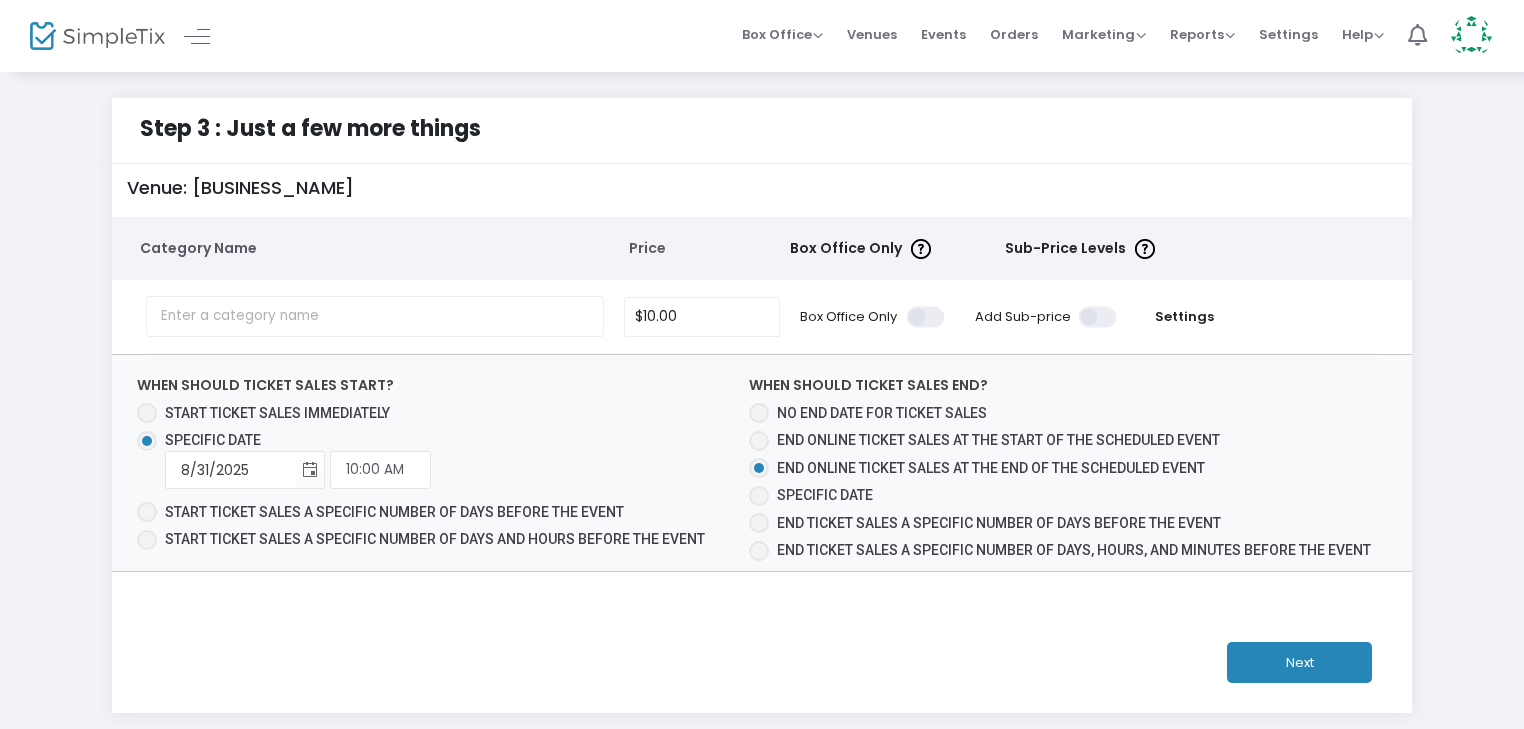 click on "Next" 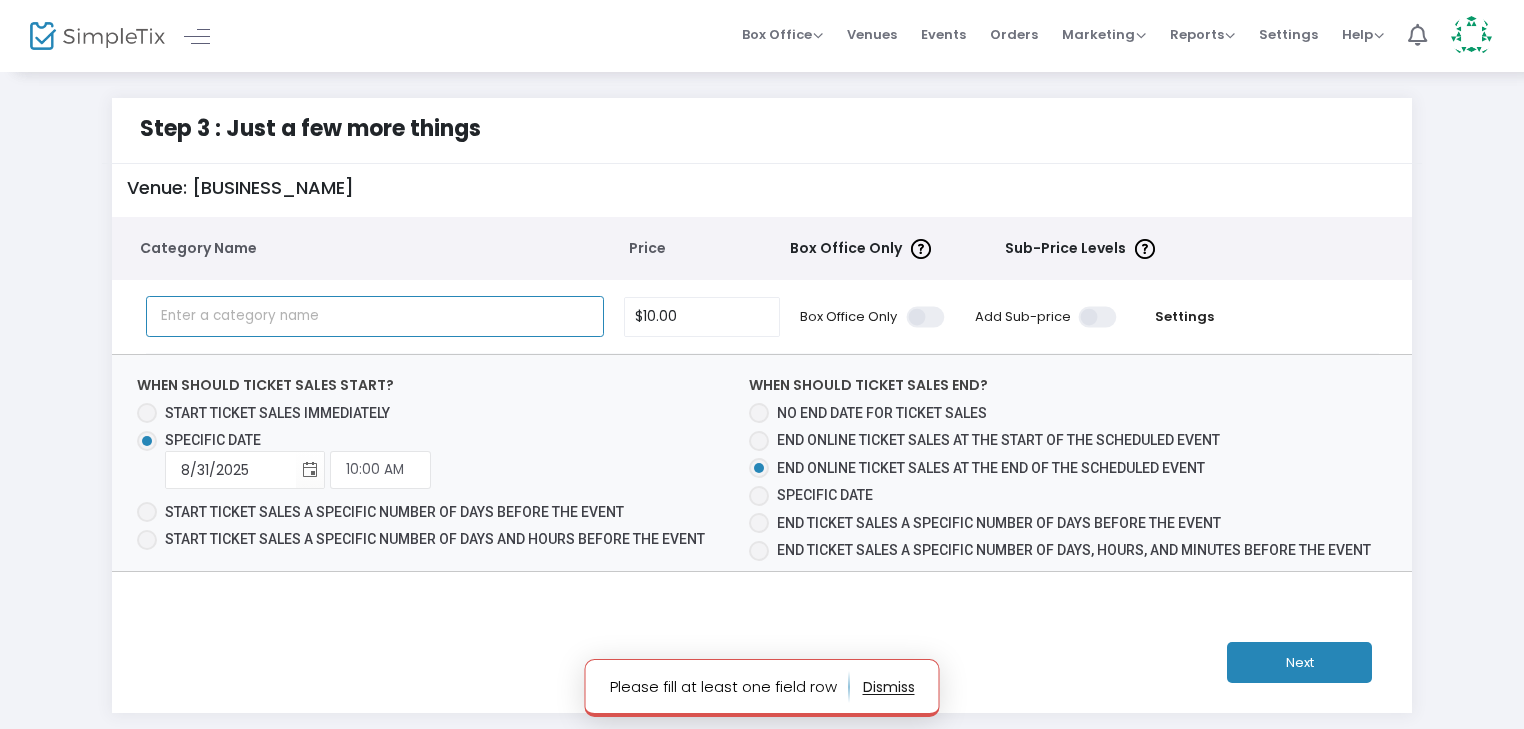 click at bounding box center (375, 316) 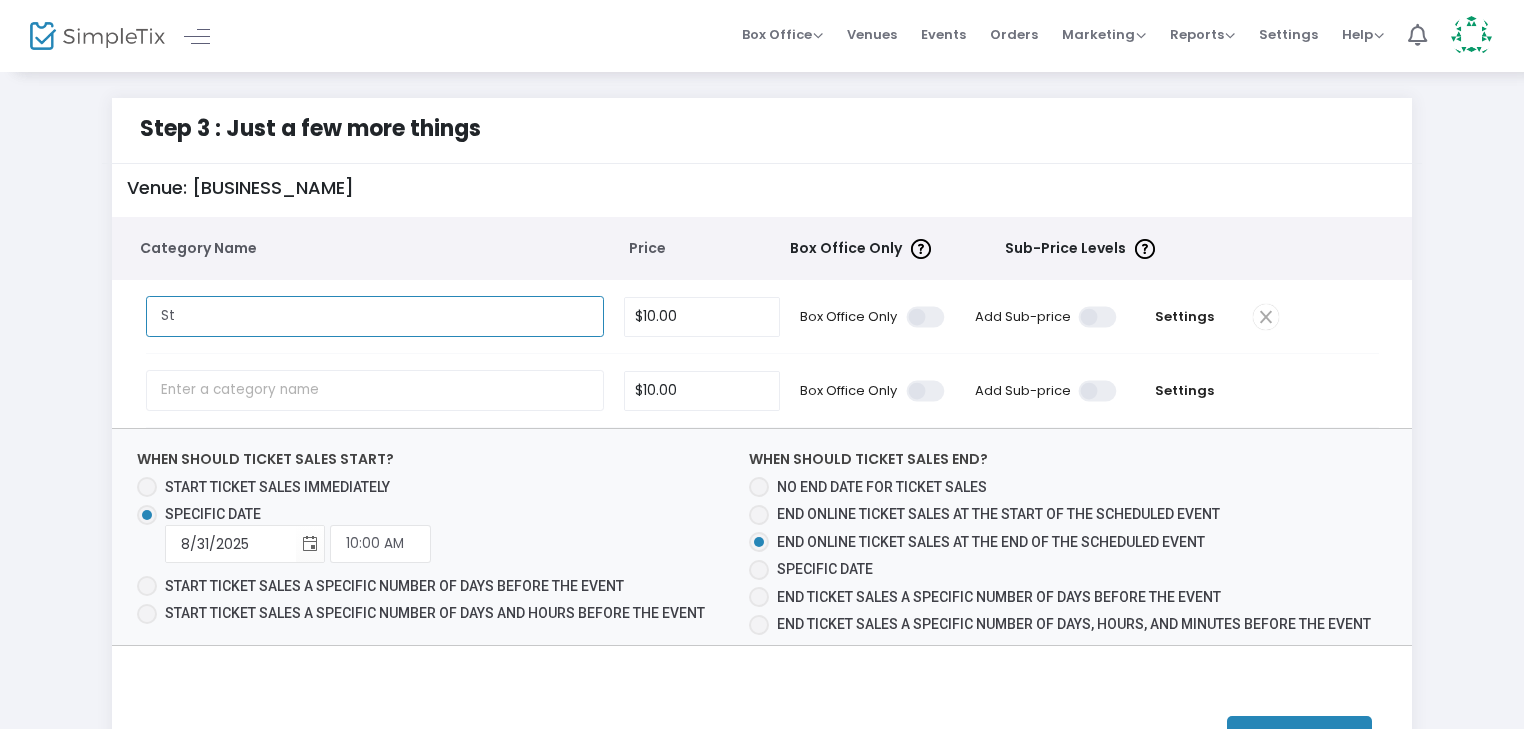 type on "S" 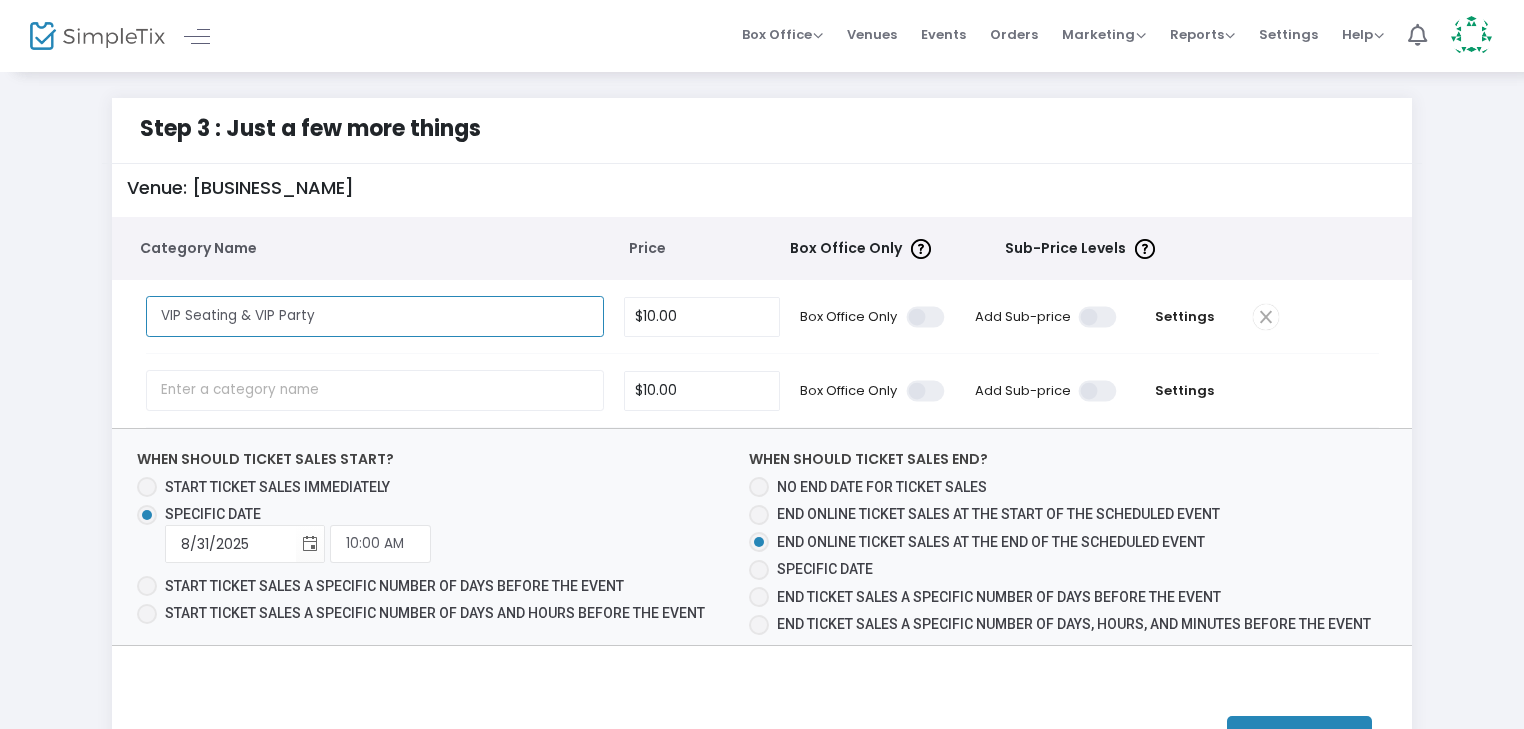 type on "VIP Seating & VIP Party" 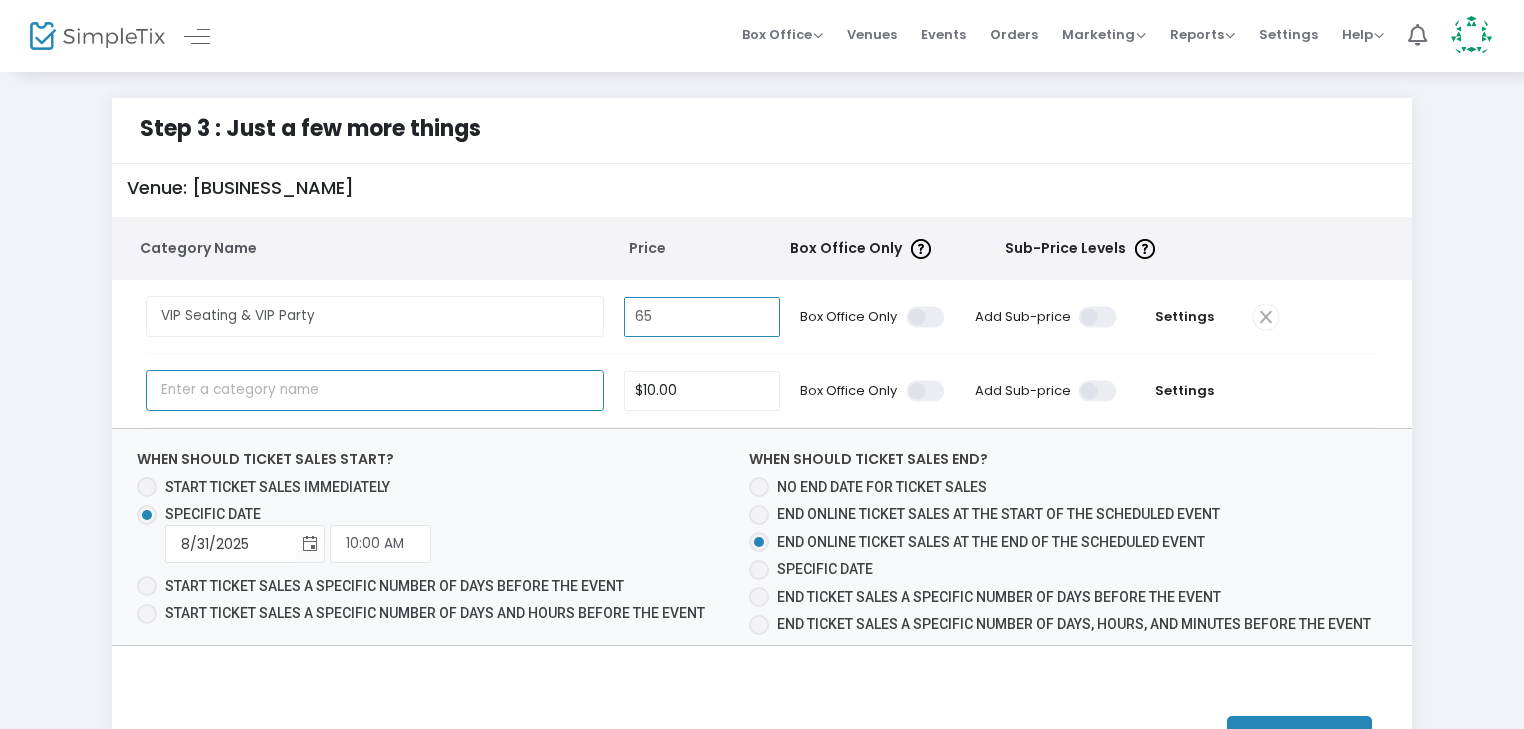 type on "$65.00" 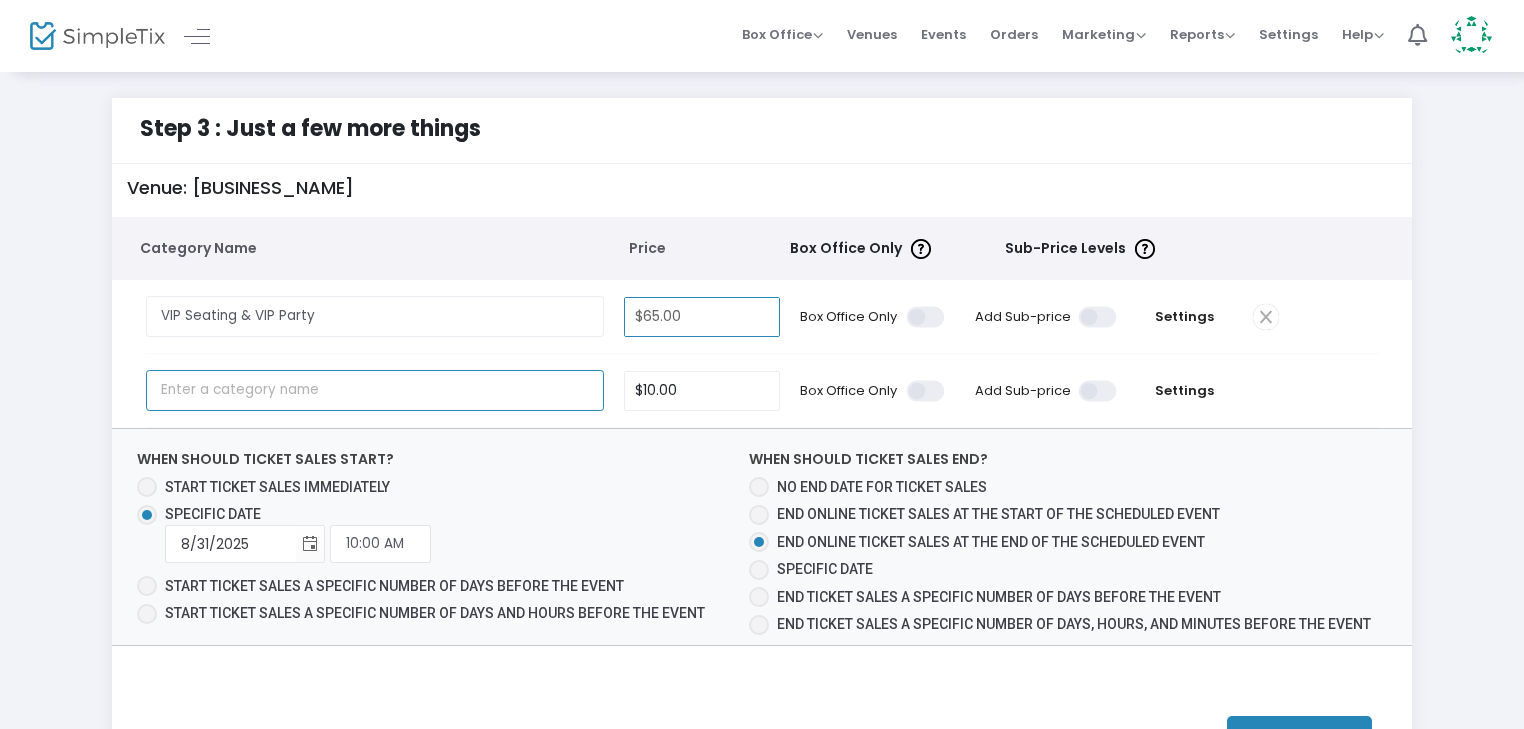click at bounding box center (375, 390) 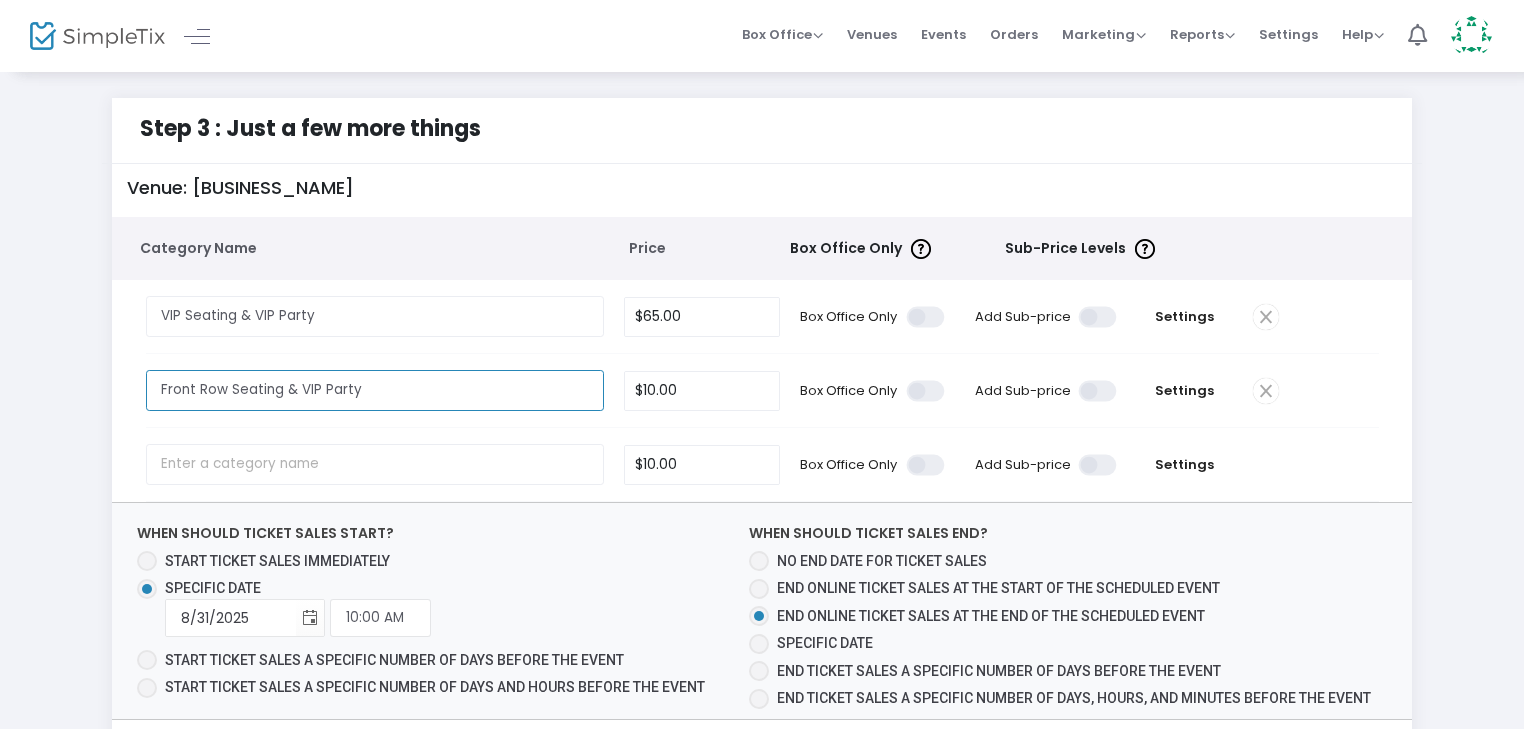 type on "Front Row Seating & VIP Party" 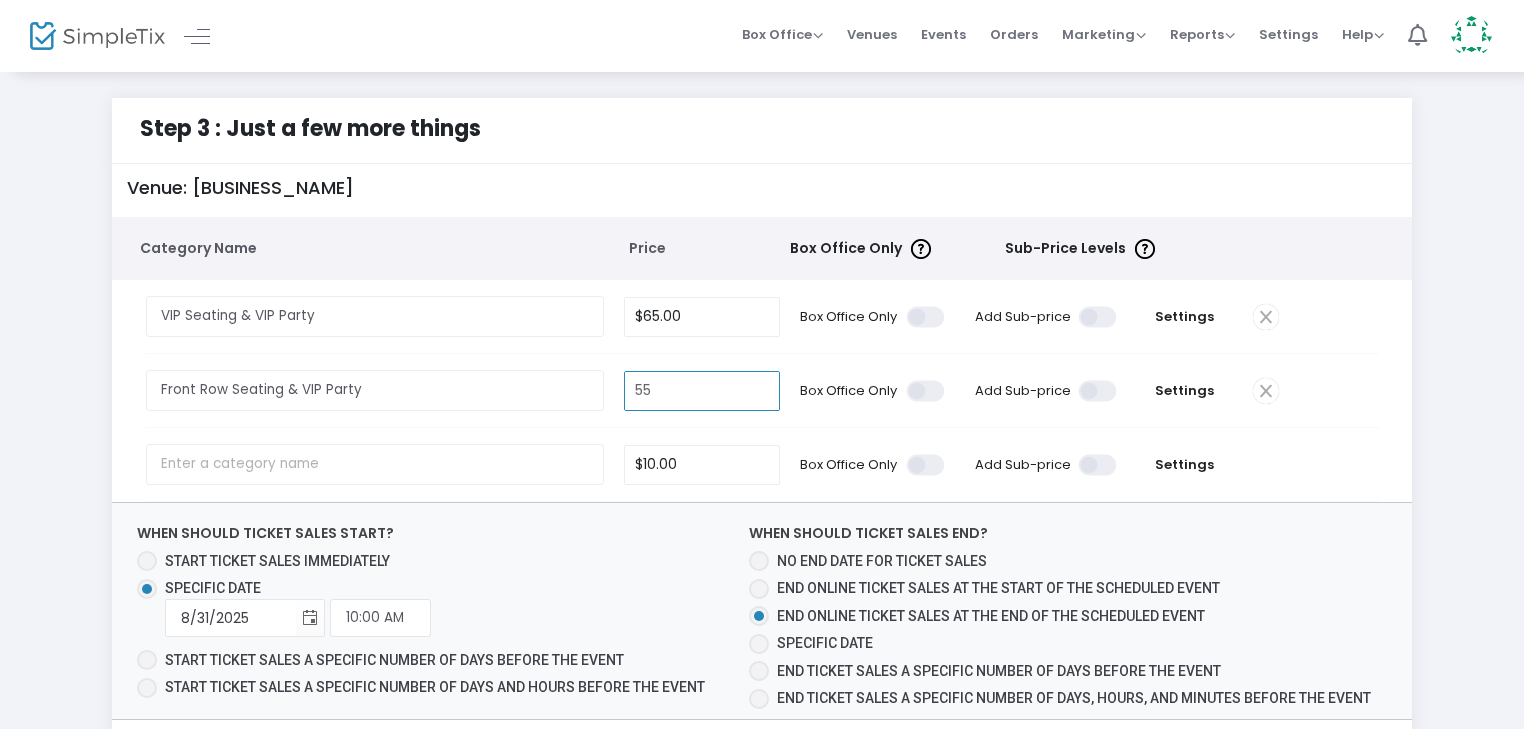 type on "$55.00" 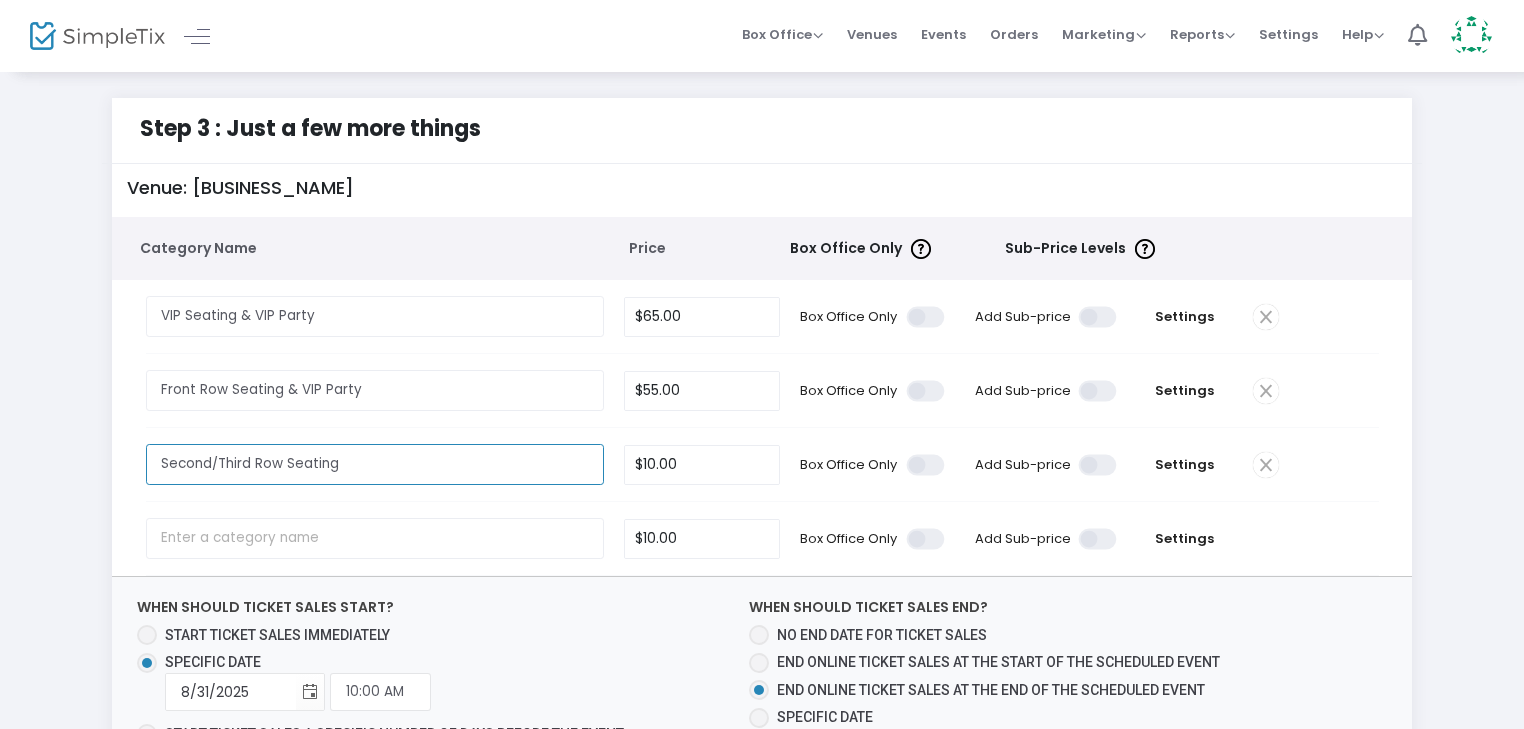 type on "Second/Third Row Seating" 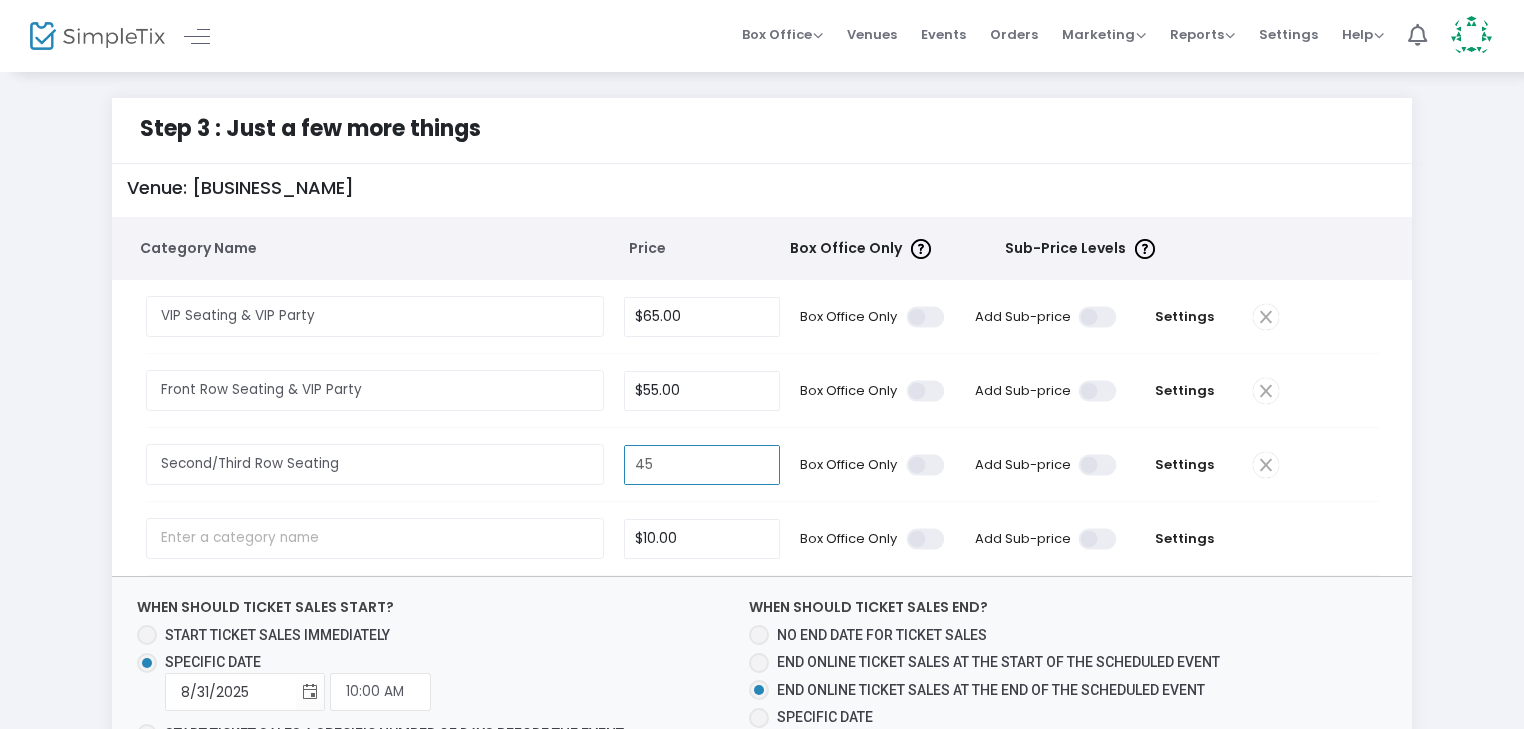 type on "$45.00" 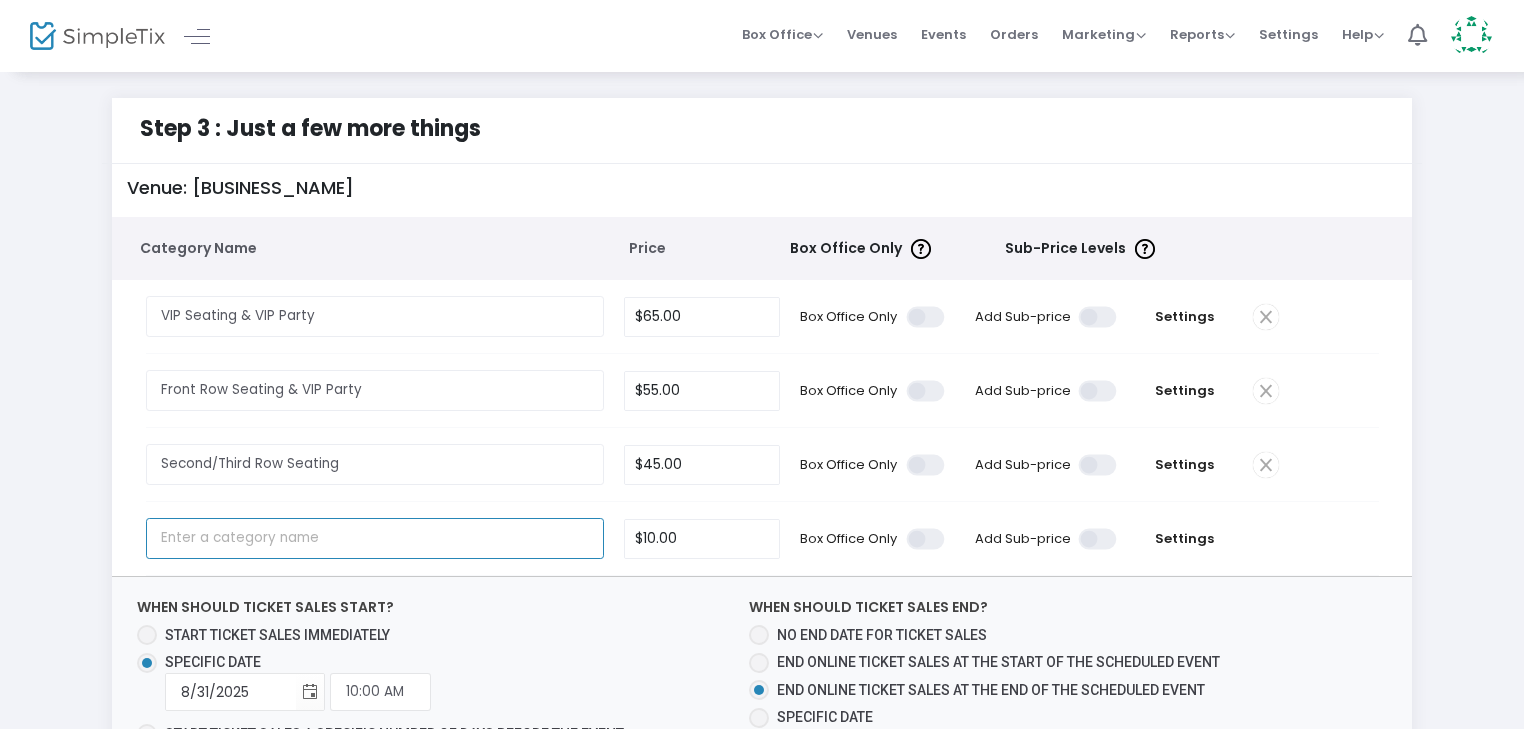 type on "V" 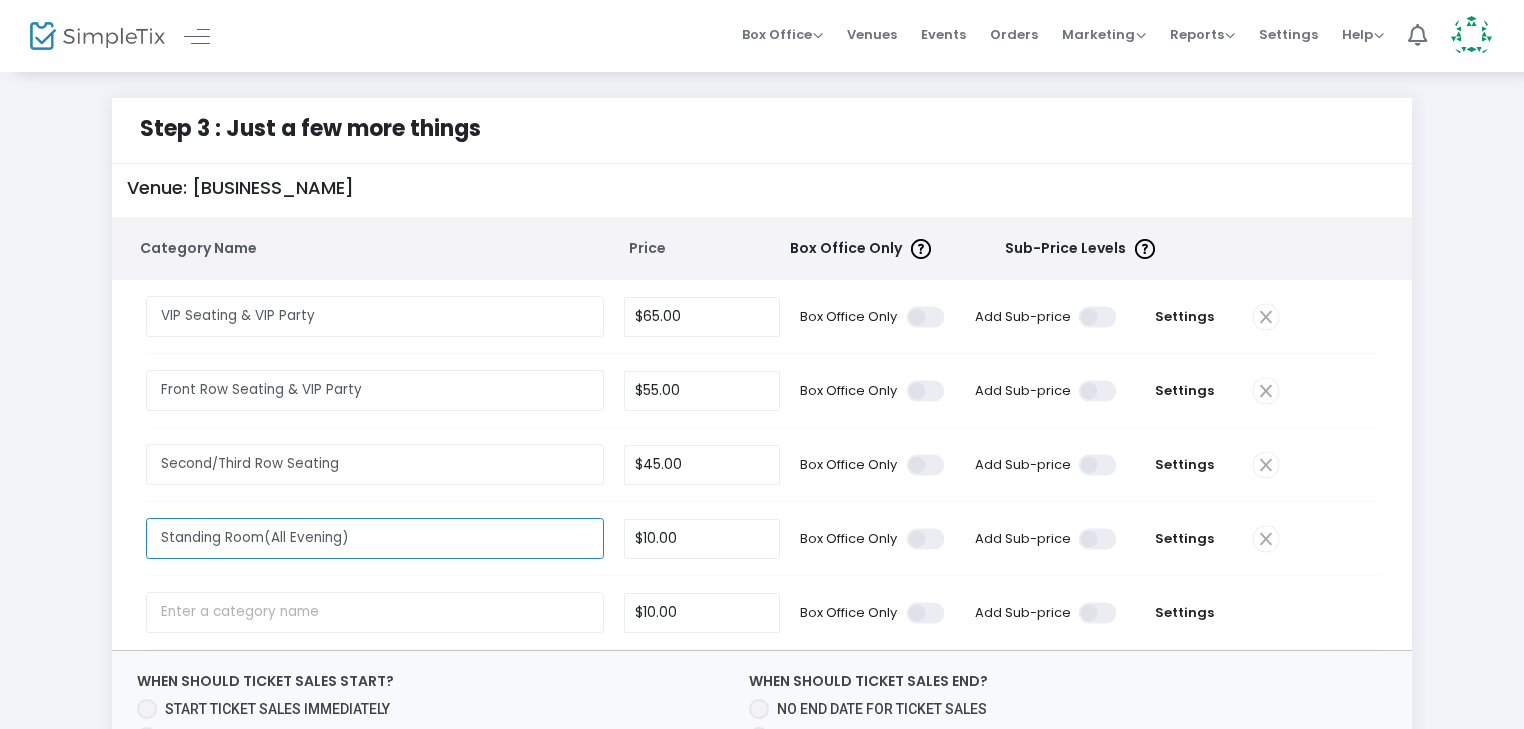 type on "Standing Room(All Evening)" 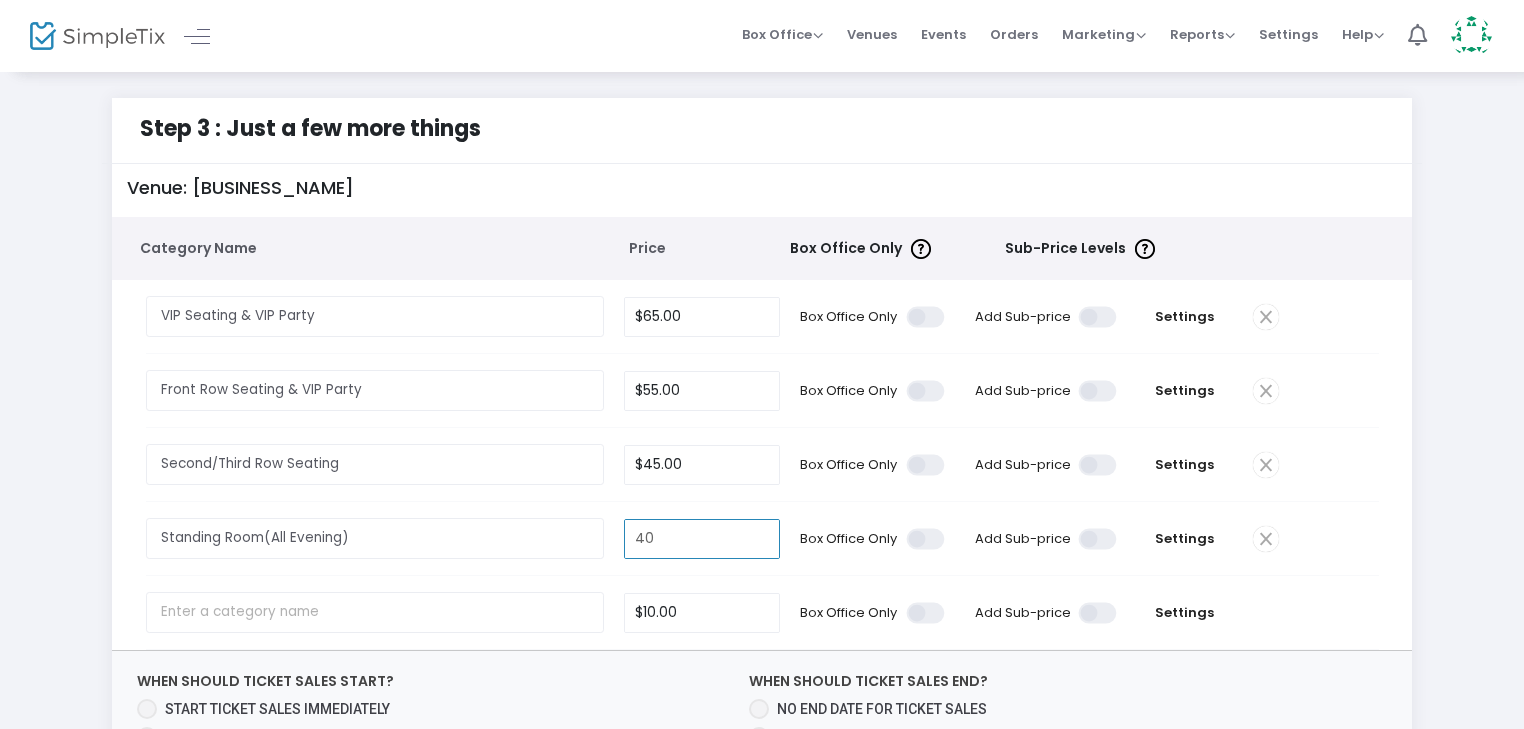 type on "$40.00" 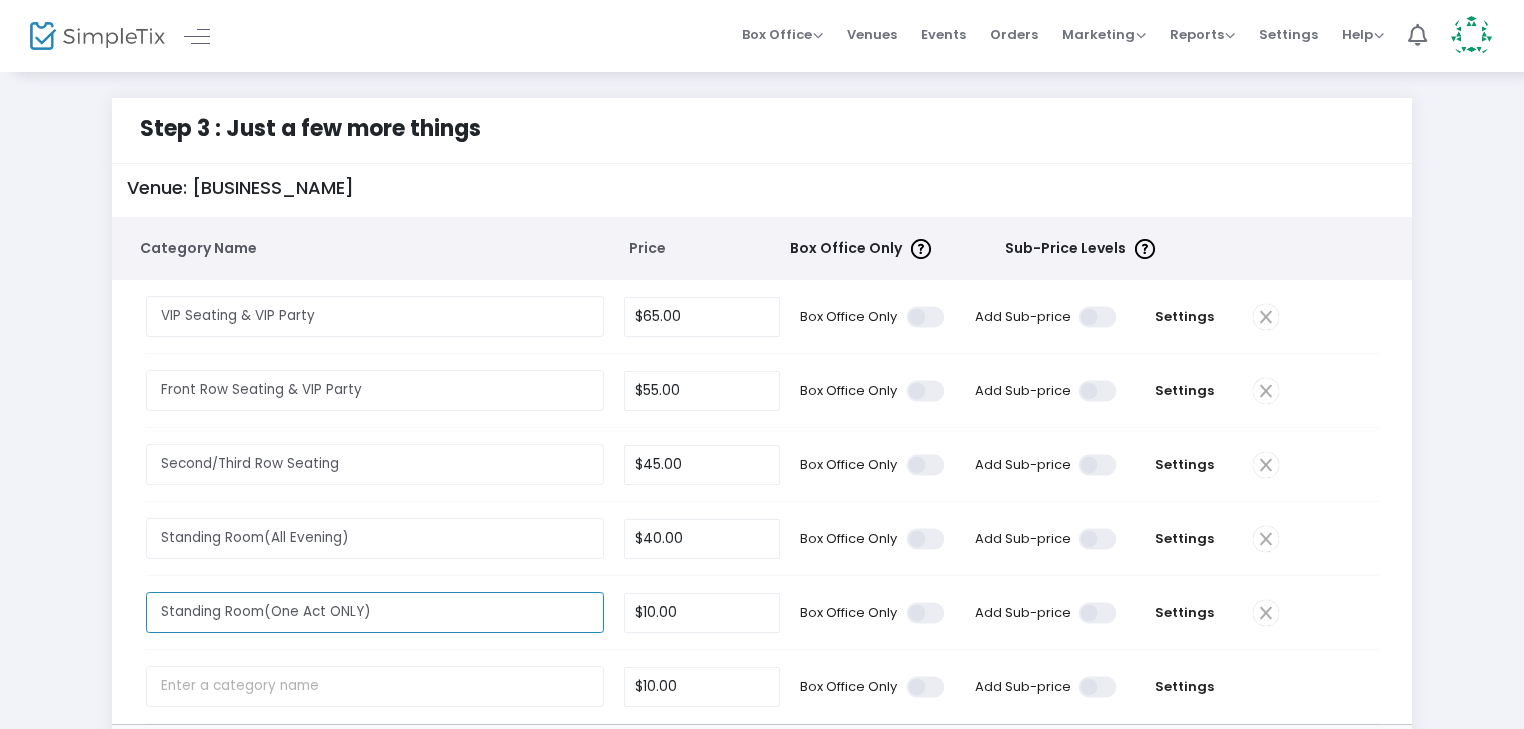 type on "Standing Room(One Act ONLY)" 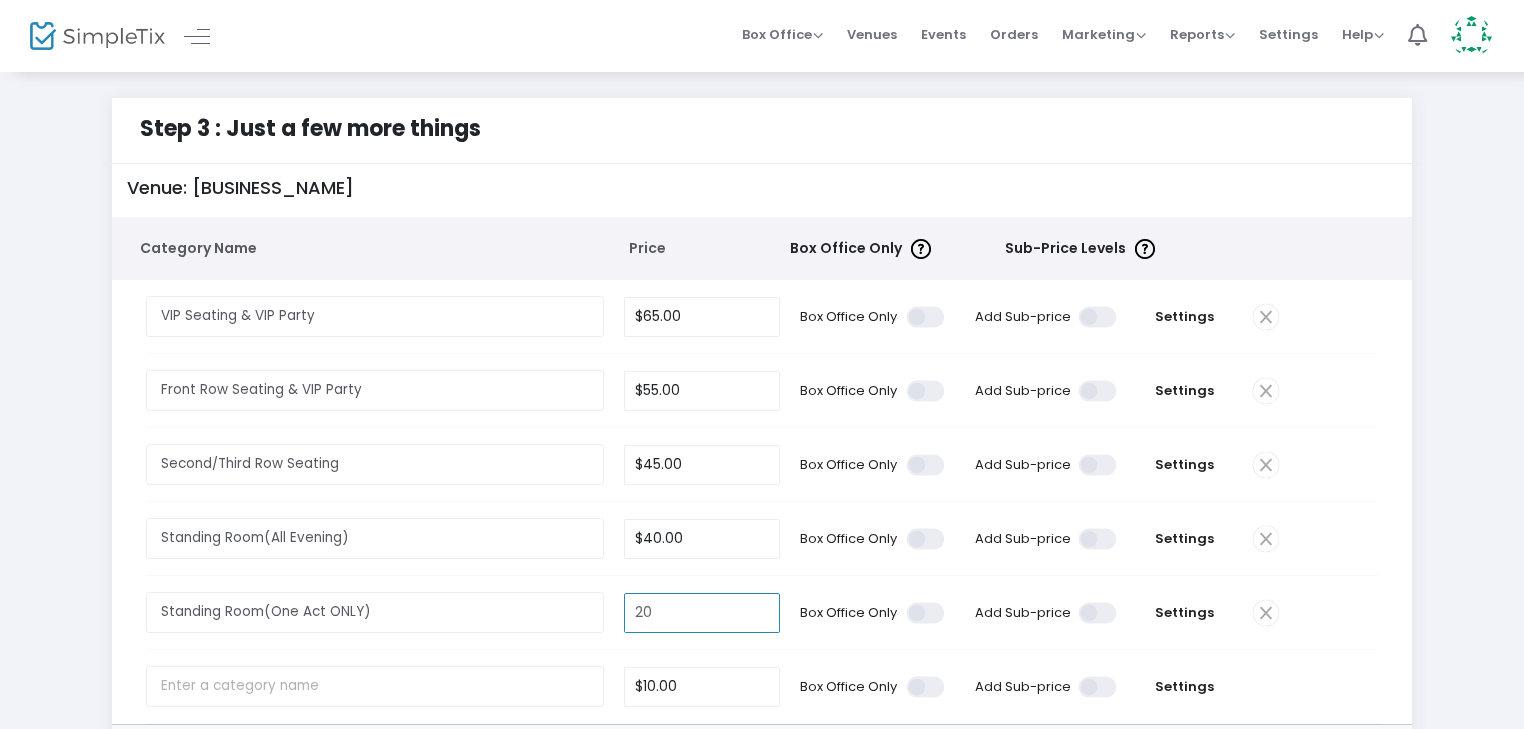 type on "$20.00" 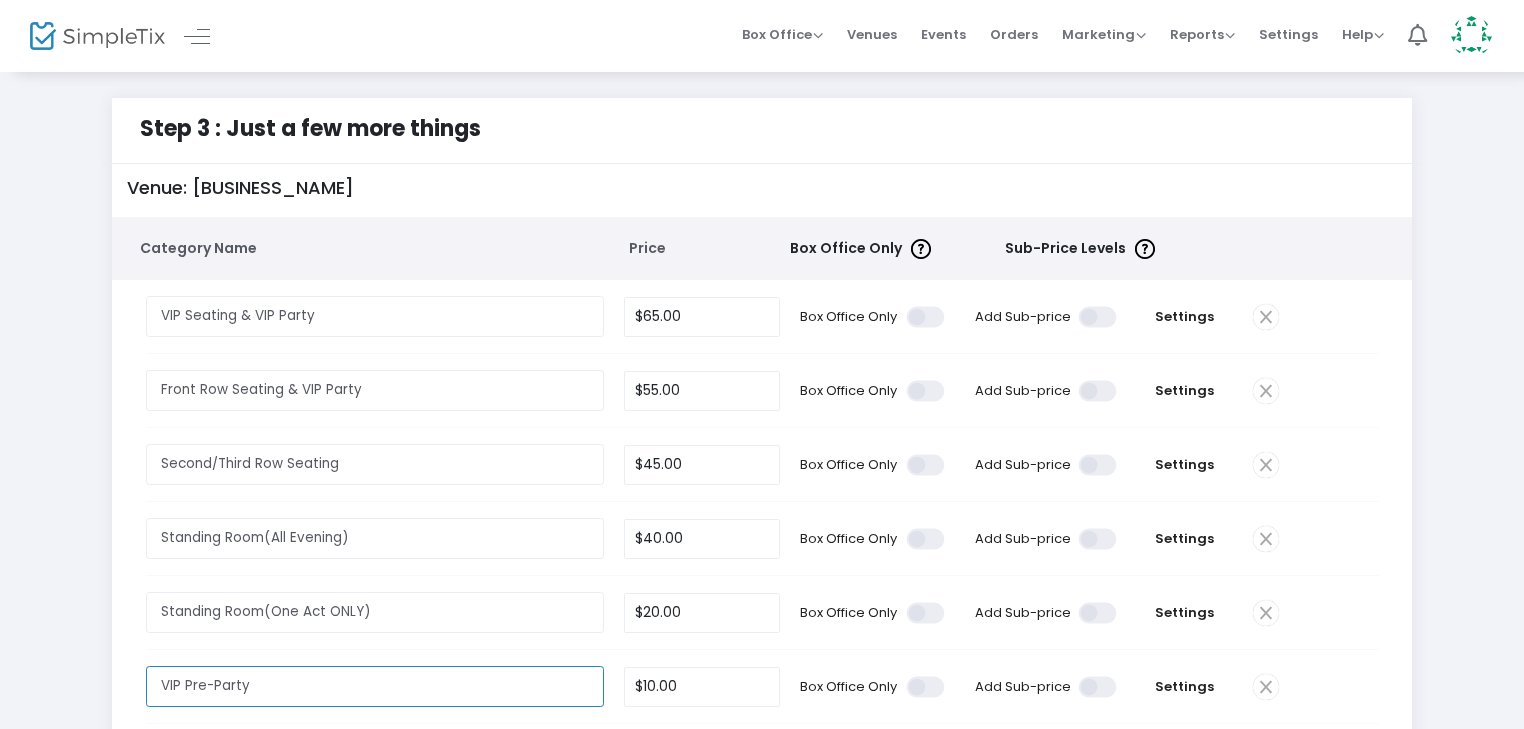type on "VIP Pre-Party" 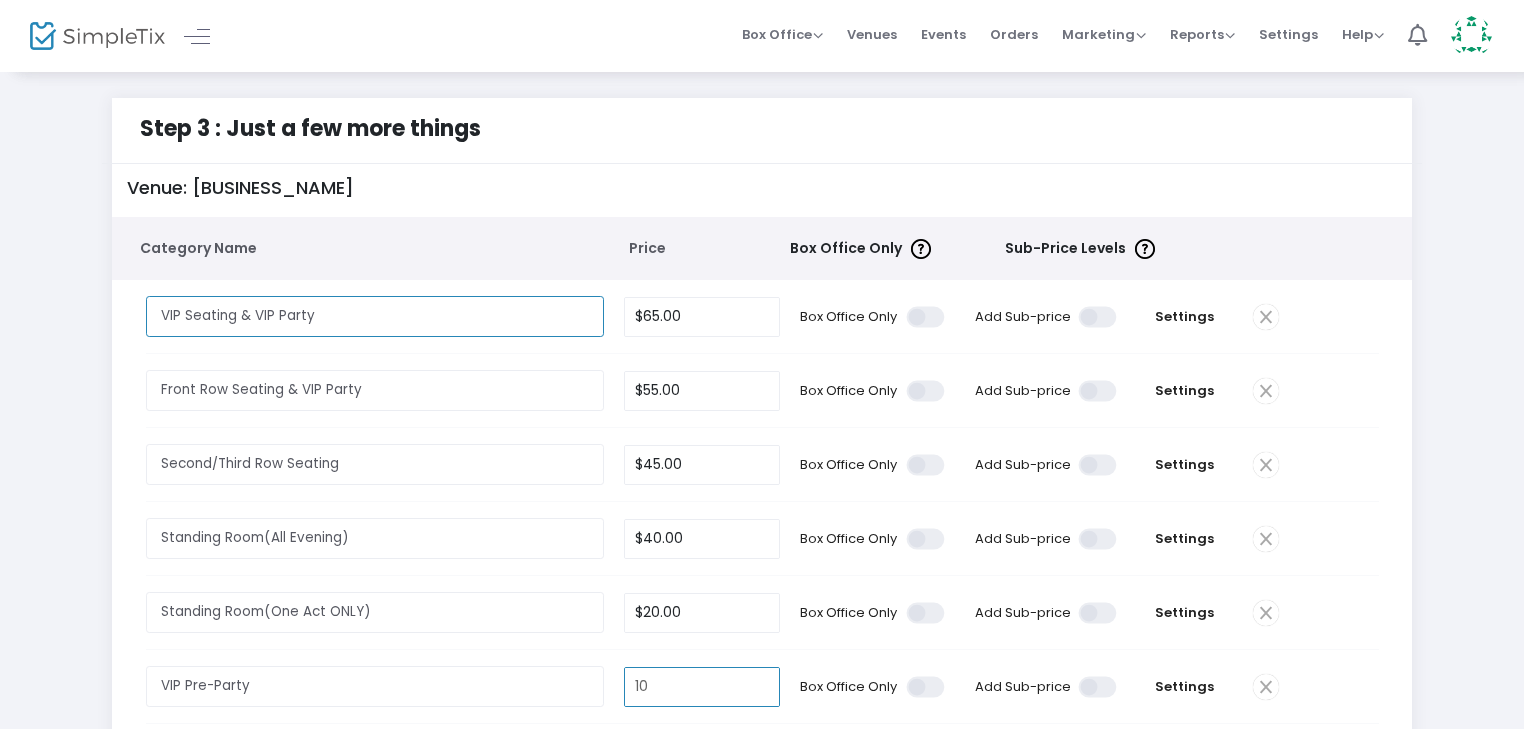 type on "$10.00" 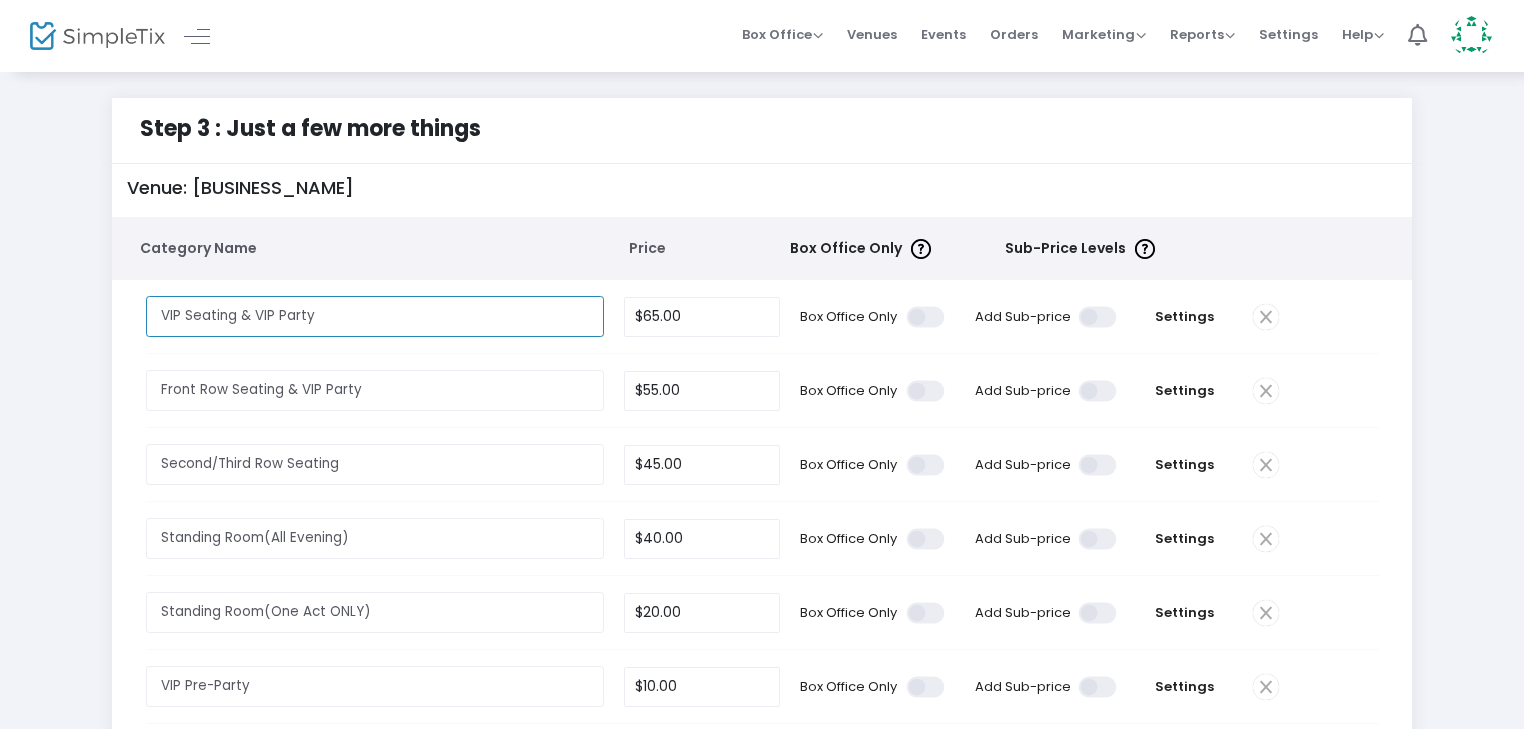 click on "VIP Seating & VIP Party" at bounding box center [375, 316] 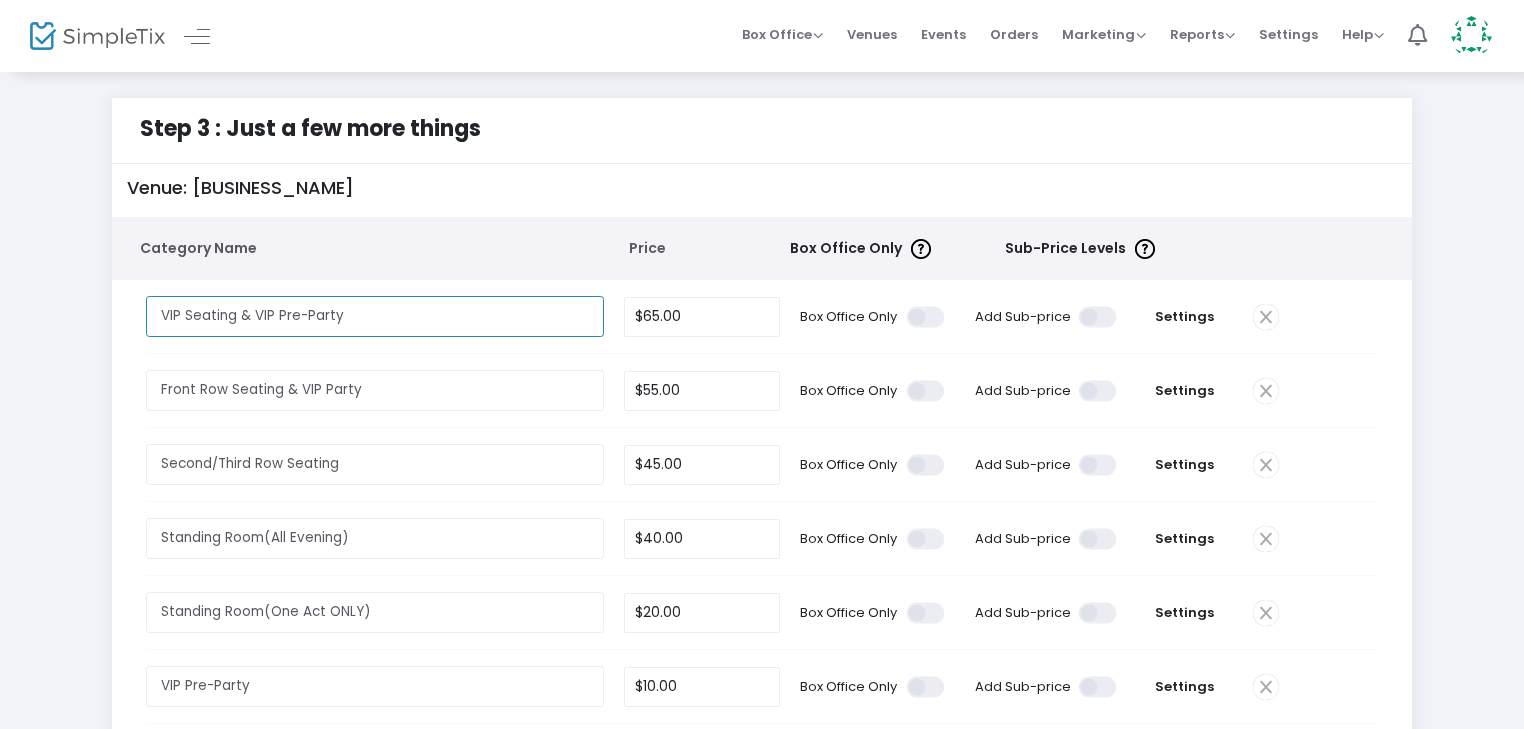 type on "VIP Seating & VIP Pre-Party" 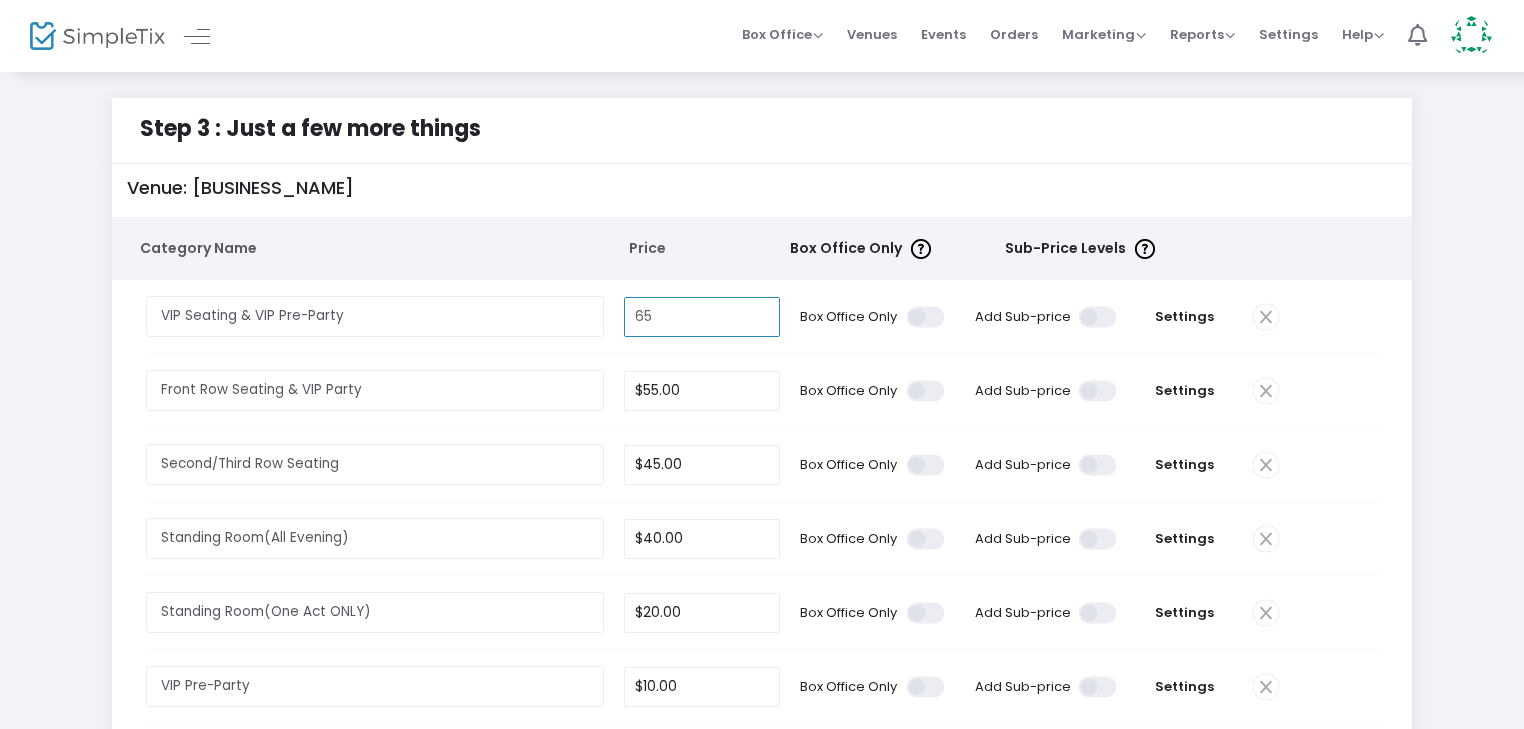 type on "$65.00" 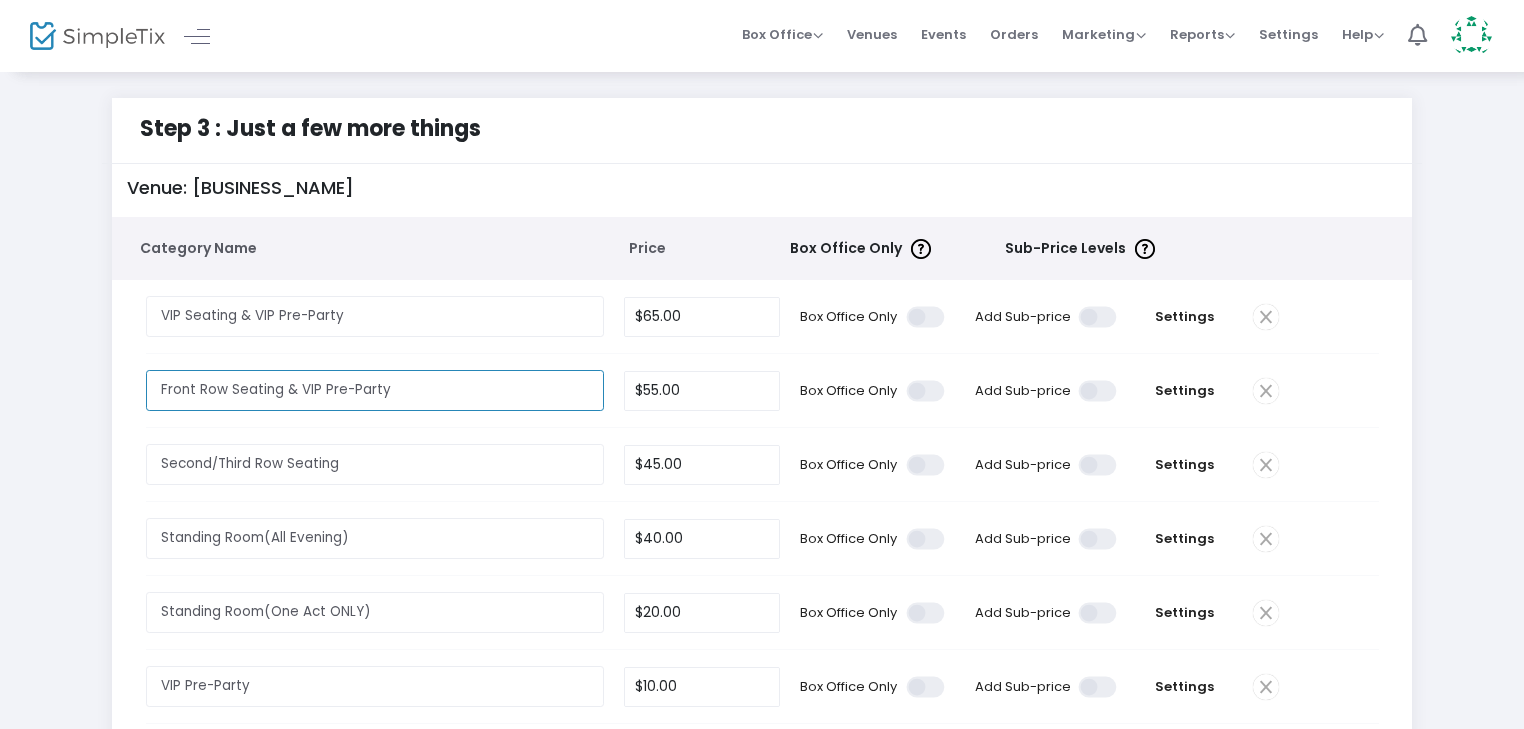 type on "Front Row Seating & VIP Pre-Party" 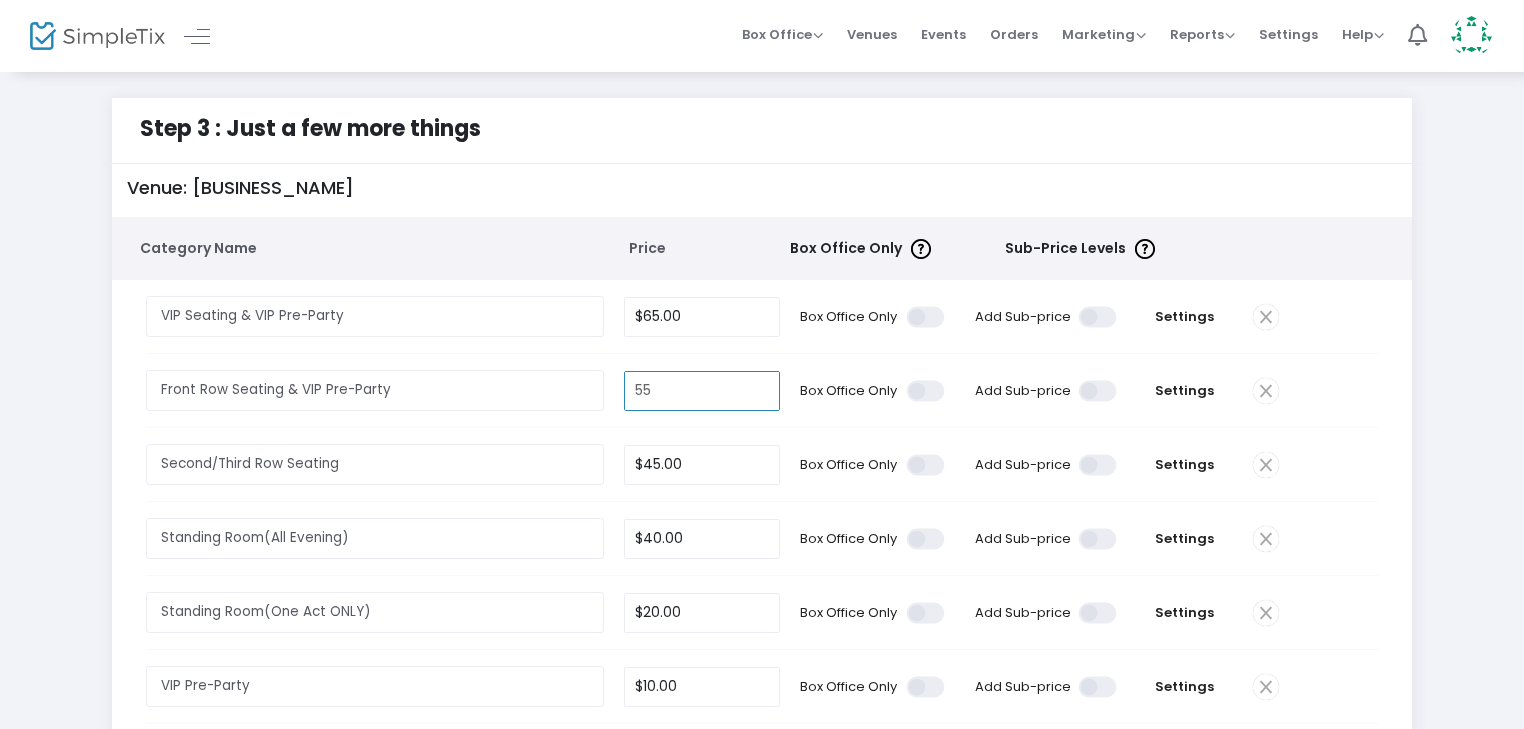 click on "55" at bounding box center (702, 391) 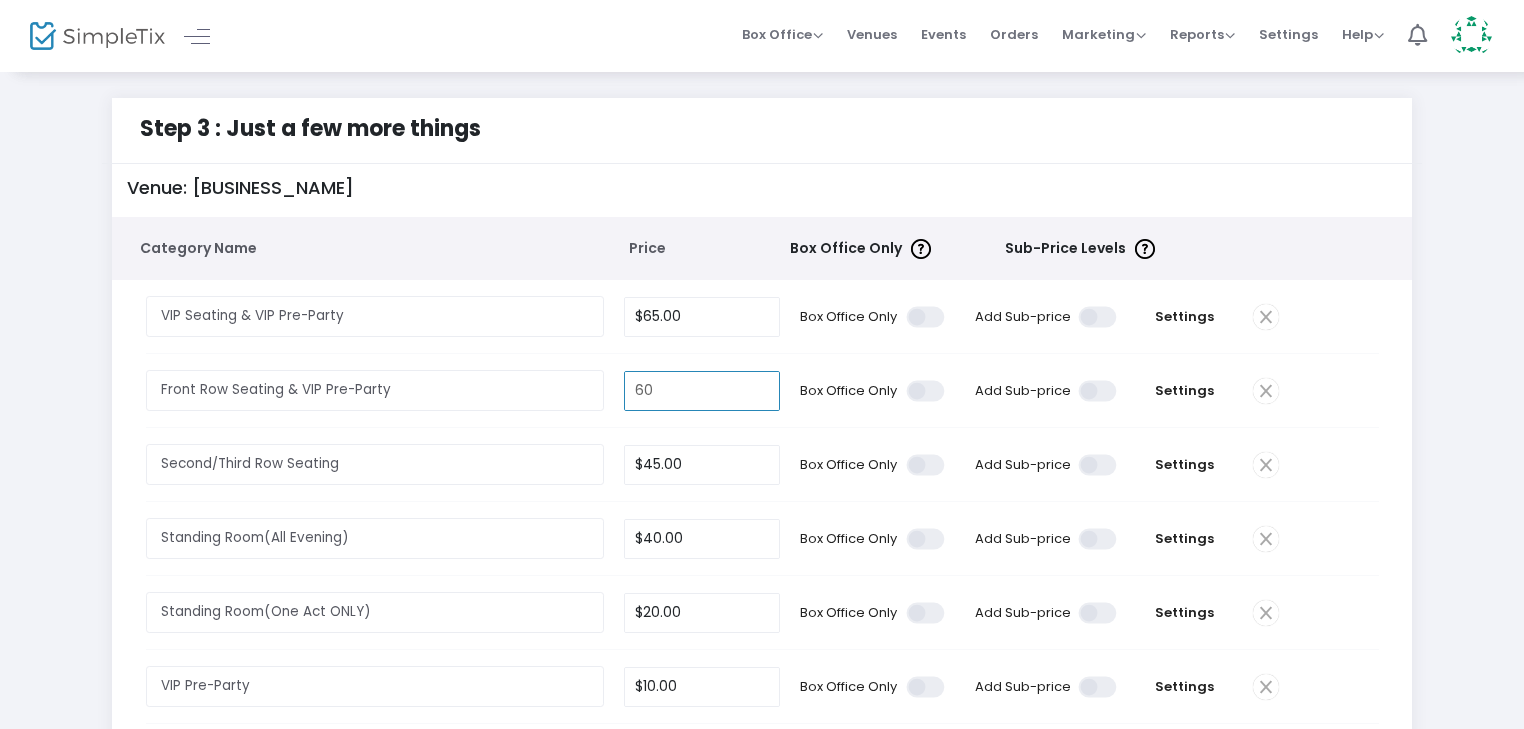 type on "$60.00" 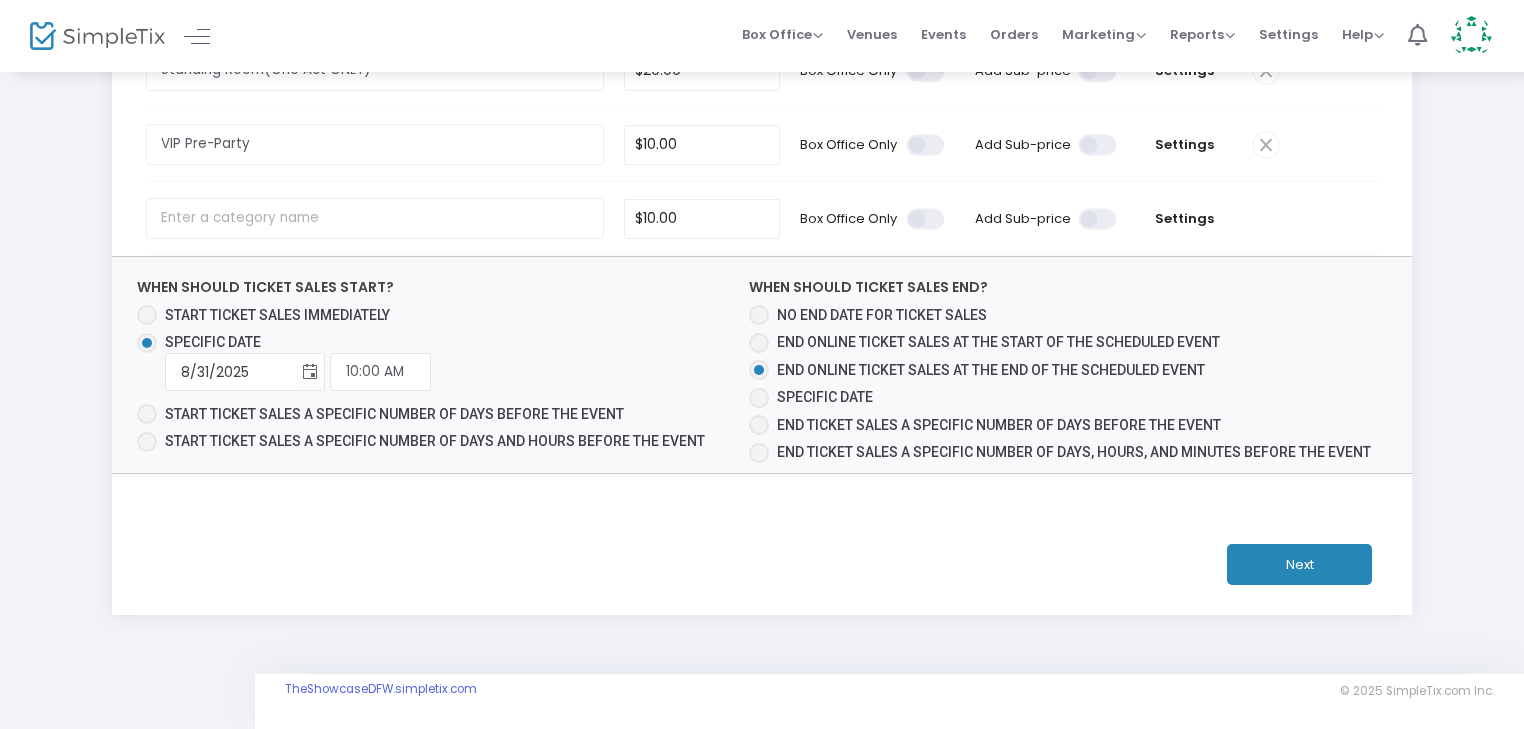 scroll, scrollTop: 544, scrollLeft: 0, axis: vertical 